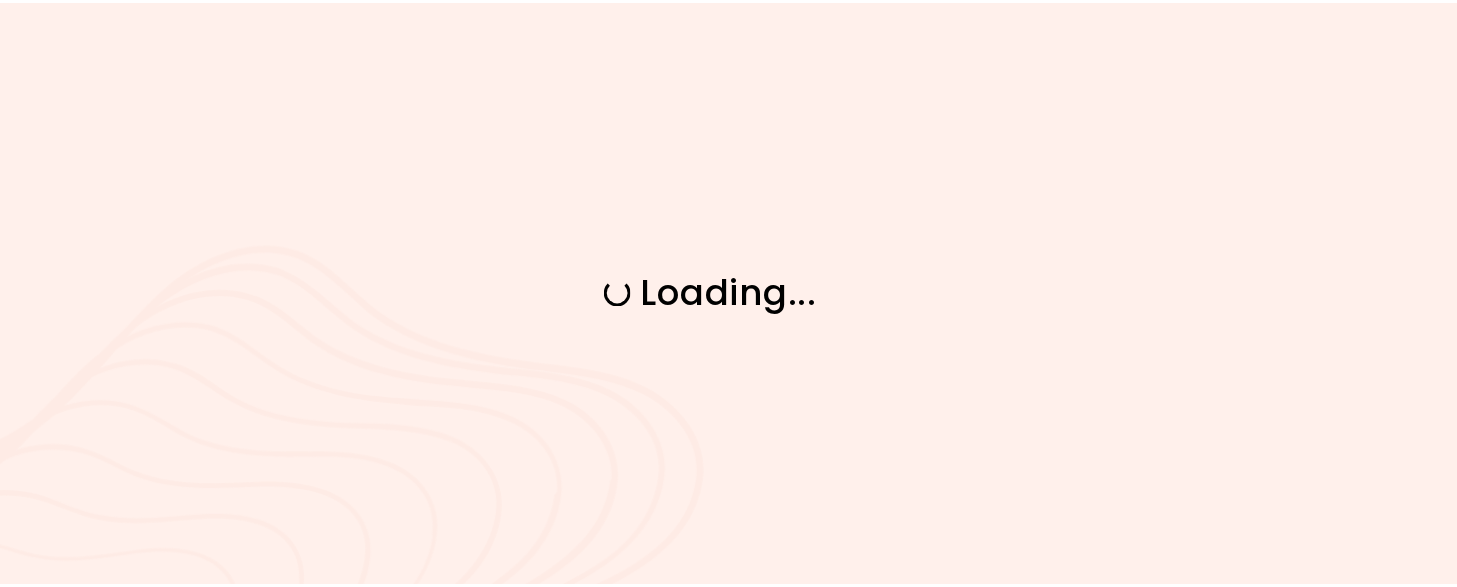 scroll, scrollTop: 0, scrollLeft: 0, axis: both 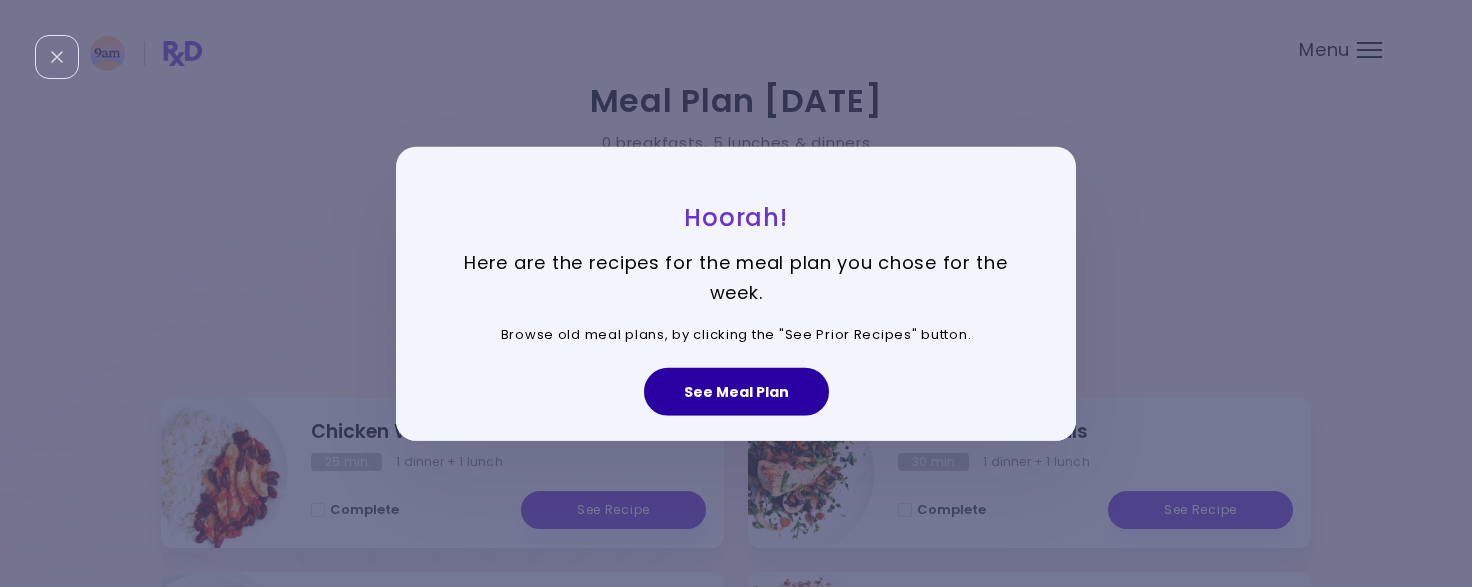click on "See Meal Plan" at bounding box center (736, 392) 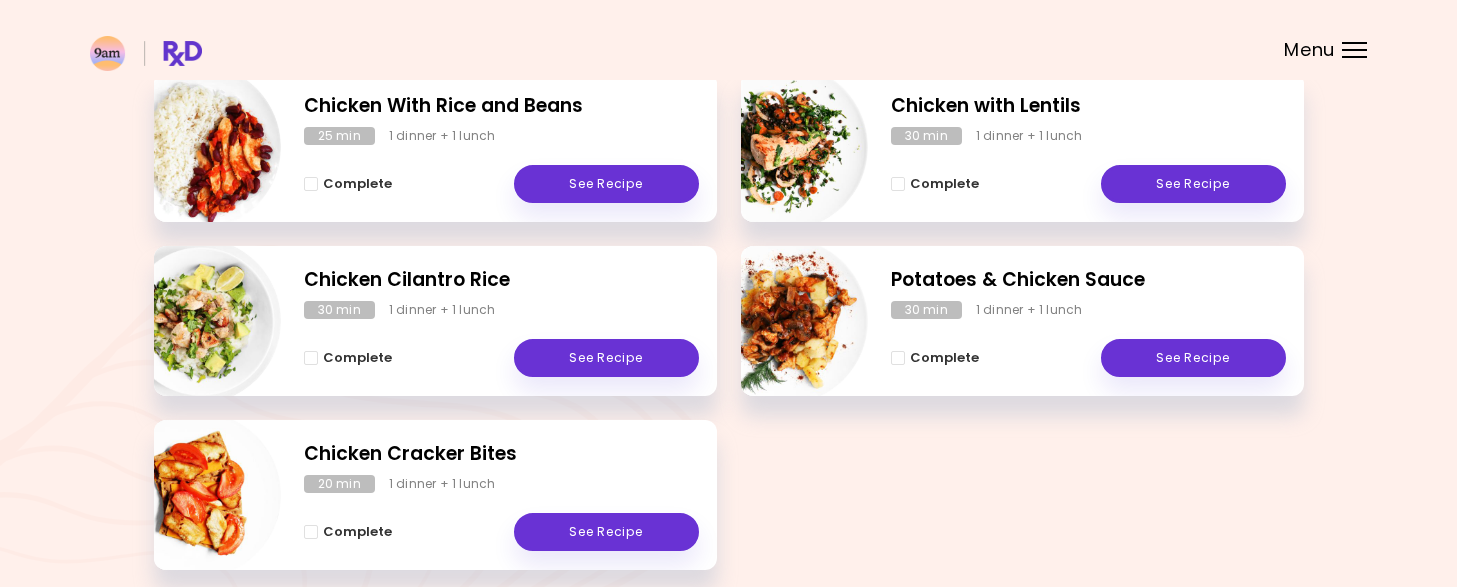 scroll, scrollTop: 306, scrollLeft: 0, axis: vertical 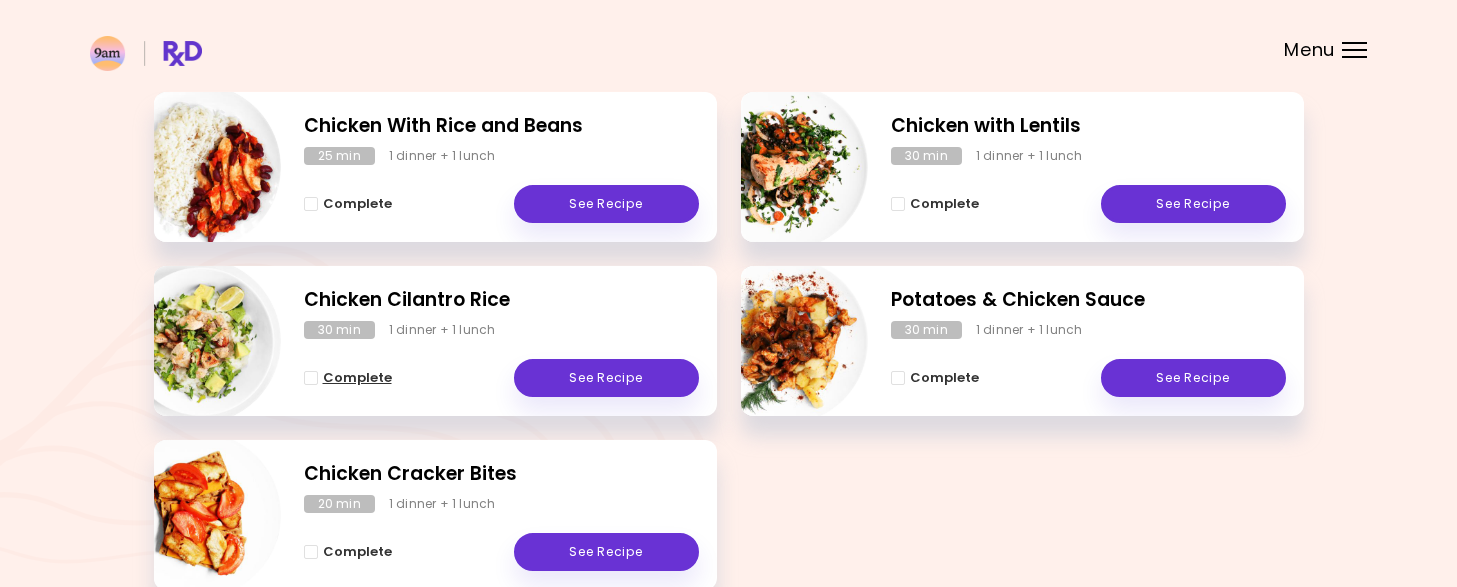 click at bounding box center [311, 378] 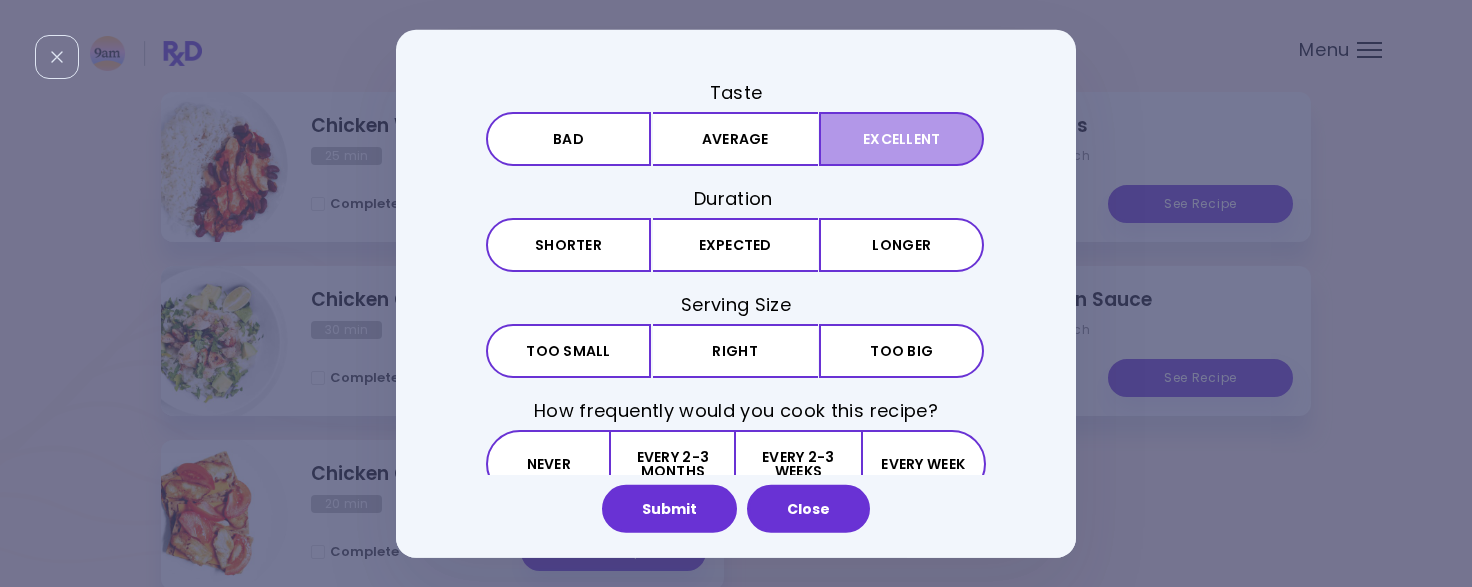 click on "Excellent" at bounding box center (901, 139) 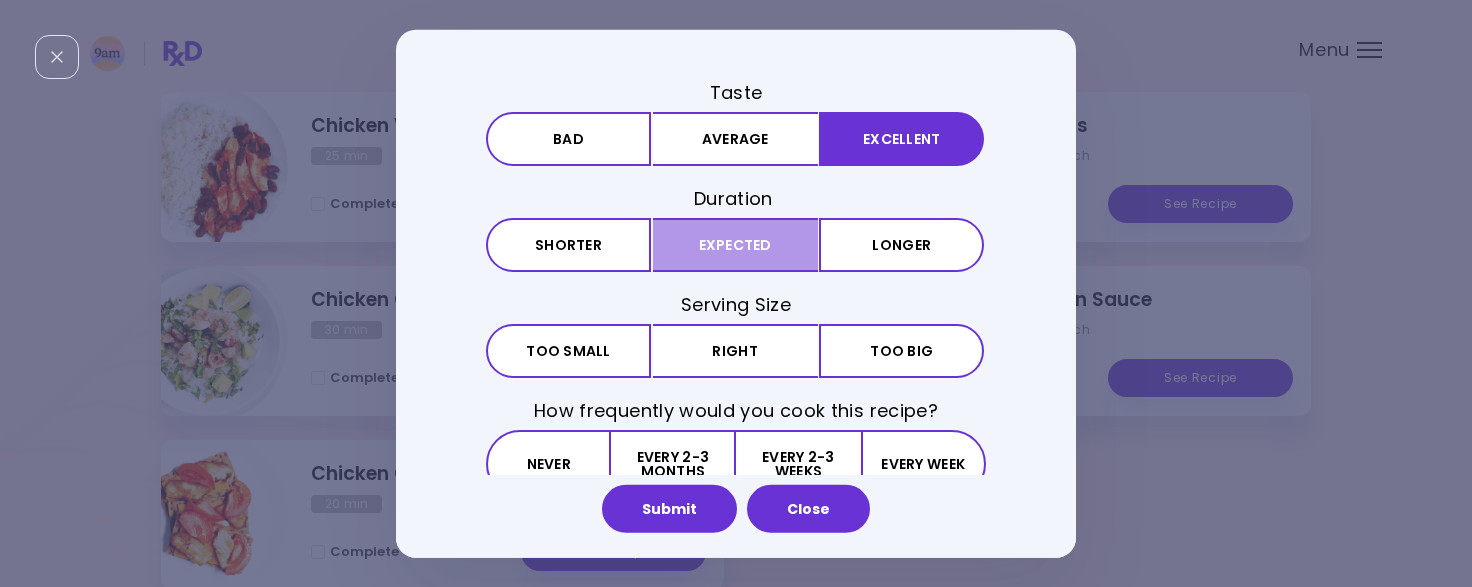 click on "Expected" at bounding box center (735, 245) 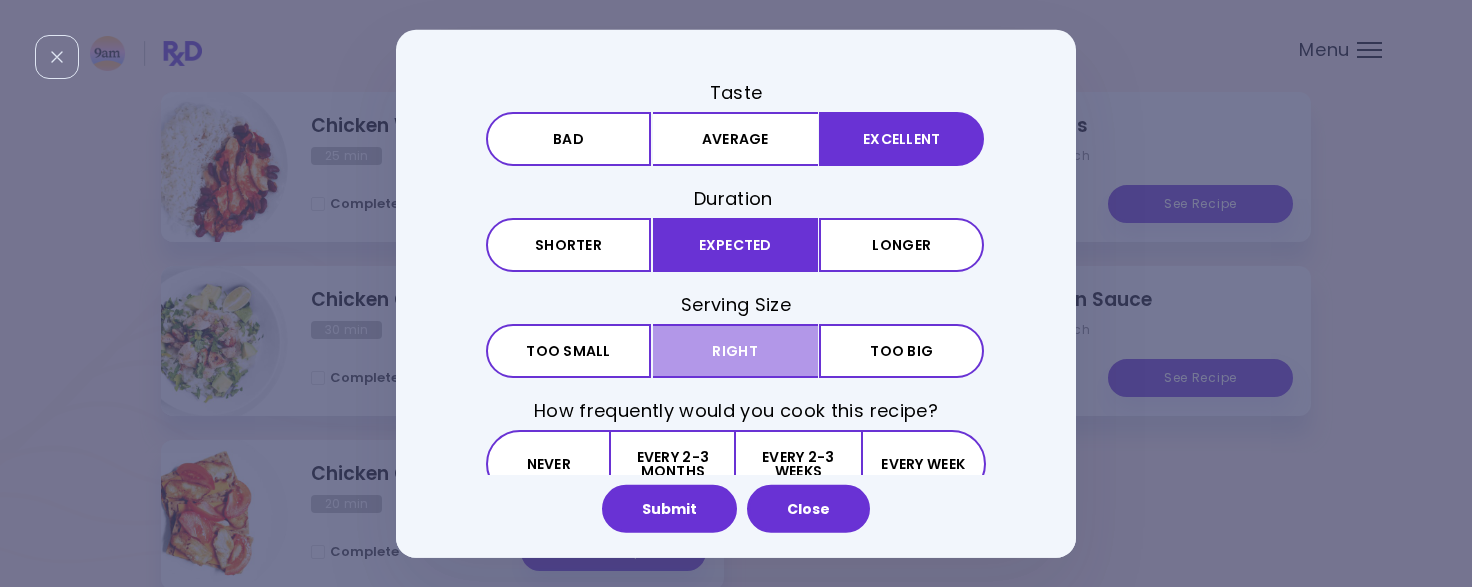 click on "Right" at bounding box center (735, 351) 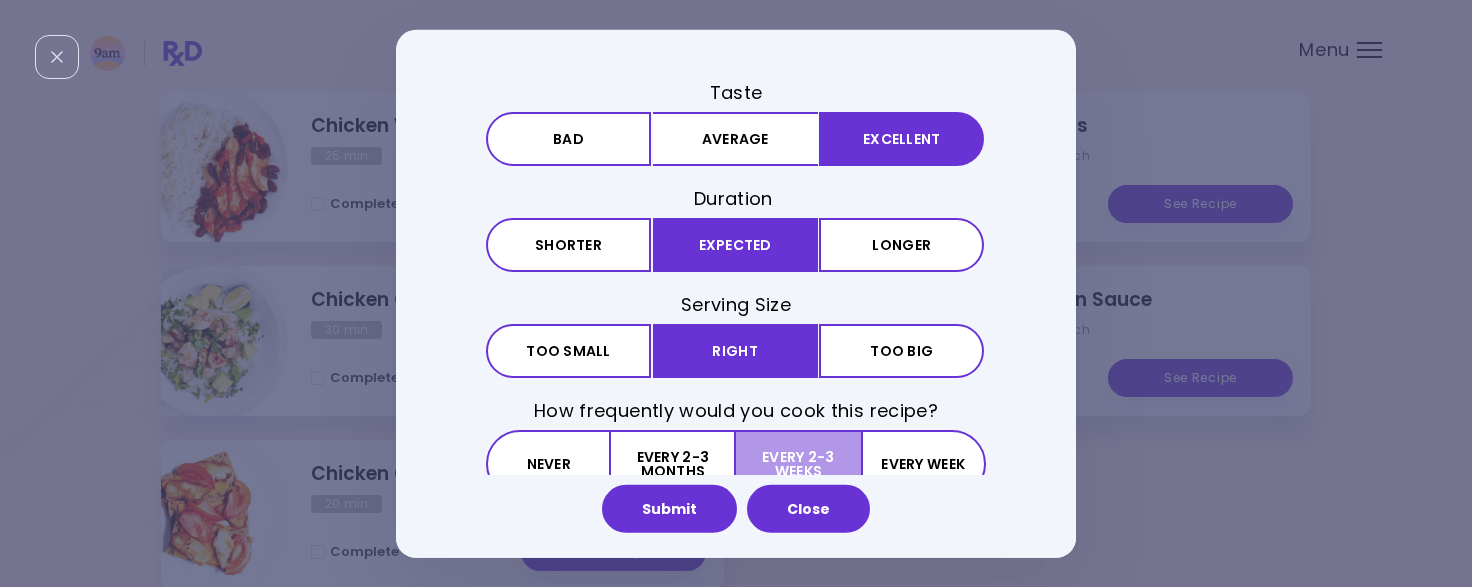 click on "Every 2-3 weeks" at bounding box center (798, 464) 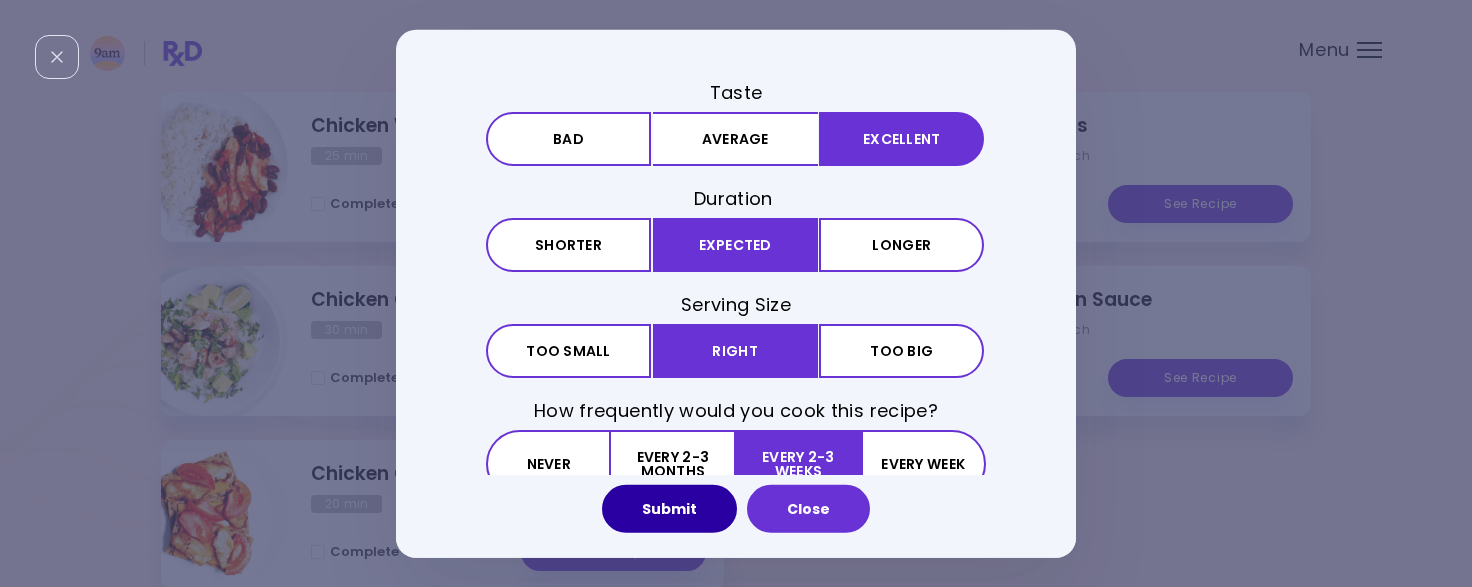 click on "Submit" at bounding box center [669, 509] 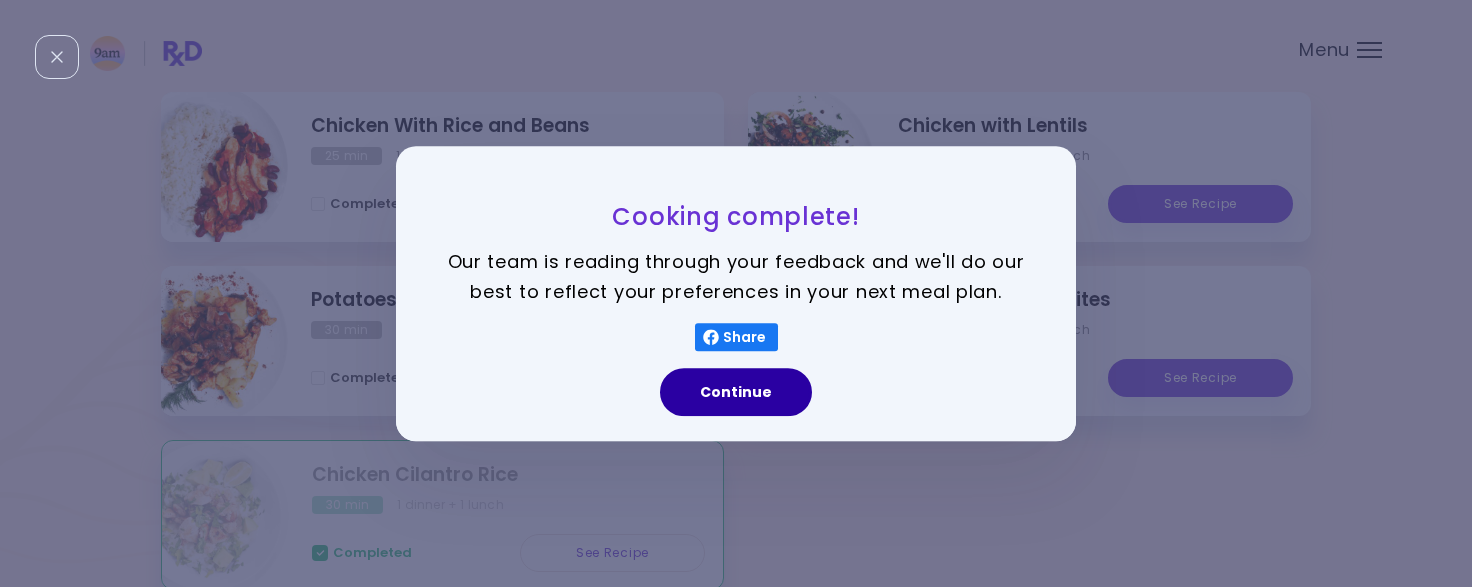 click on "Continue" at bounding box center [736, 392] 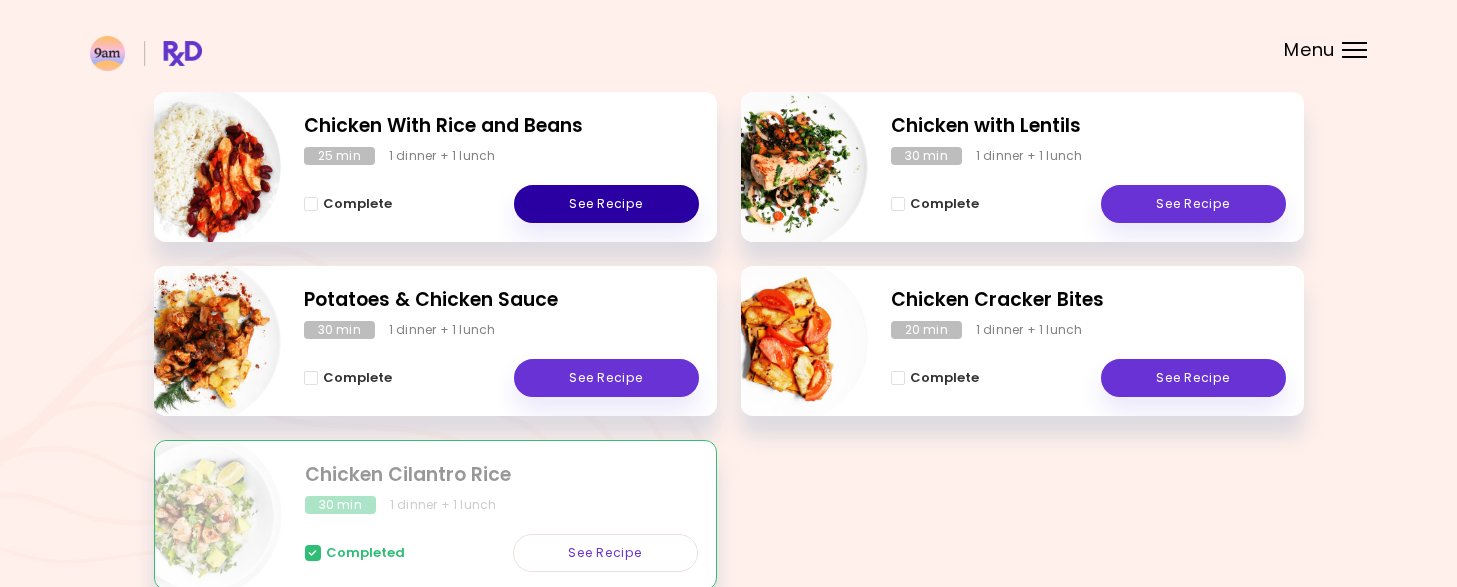 click on "See Recipe" at bounding box center [606, 204] 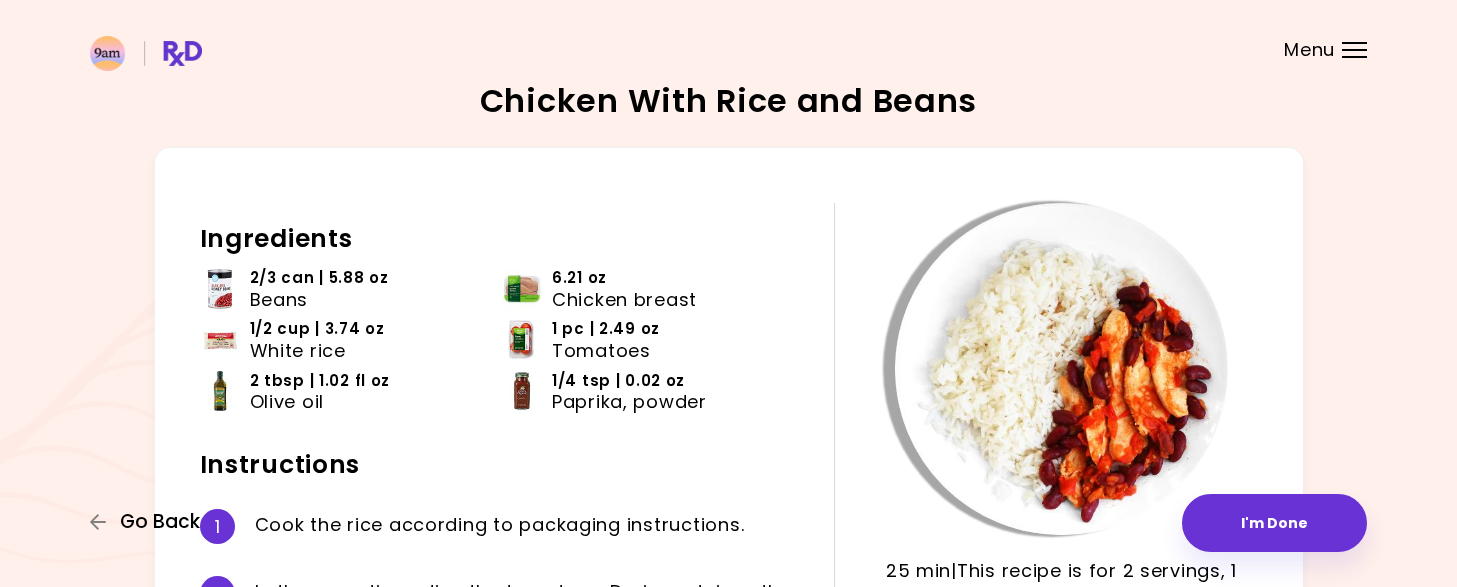 click on "Go Back" at bounding box center (160, 522) 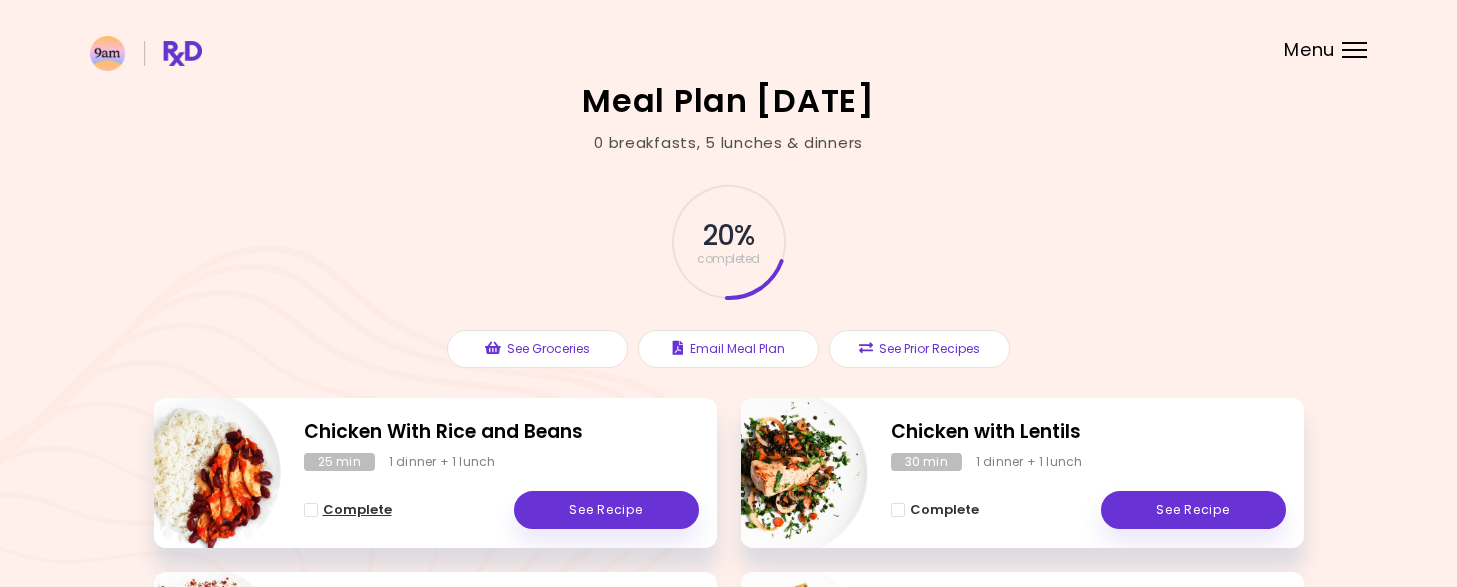 click on "Complete" at bounding box center (357, 510) 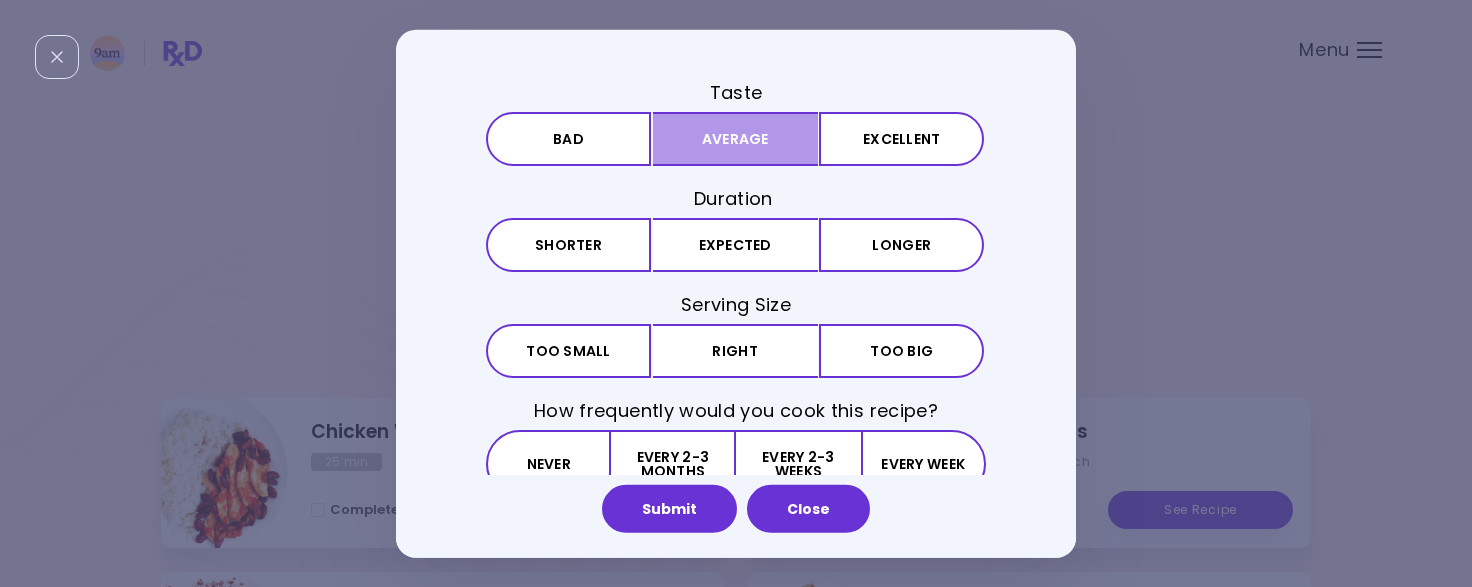 click on "Average" at bounding box center [735, 139] 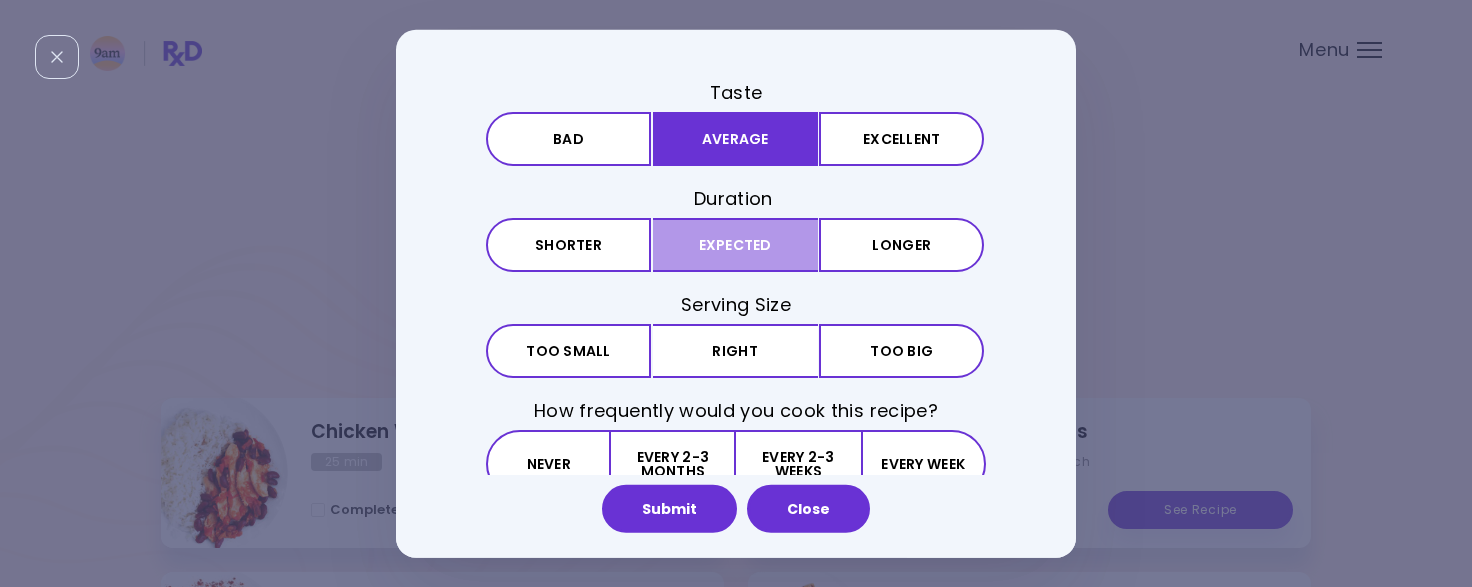 click on "Expected" at bounding box center [735, 245] 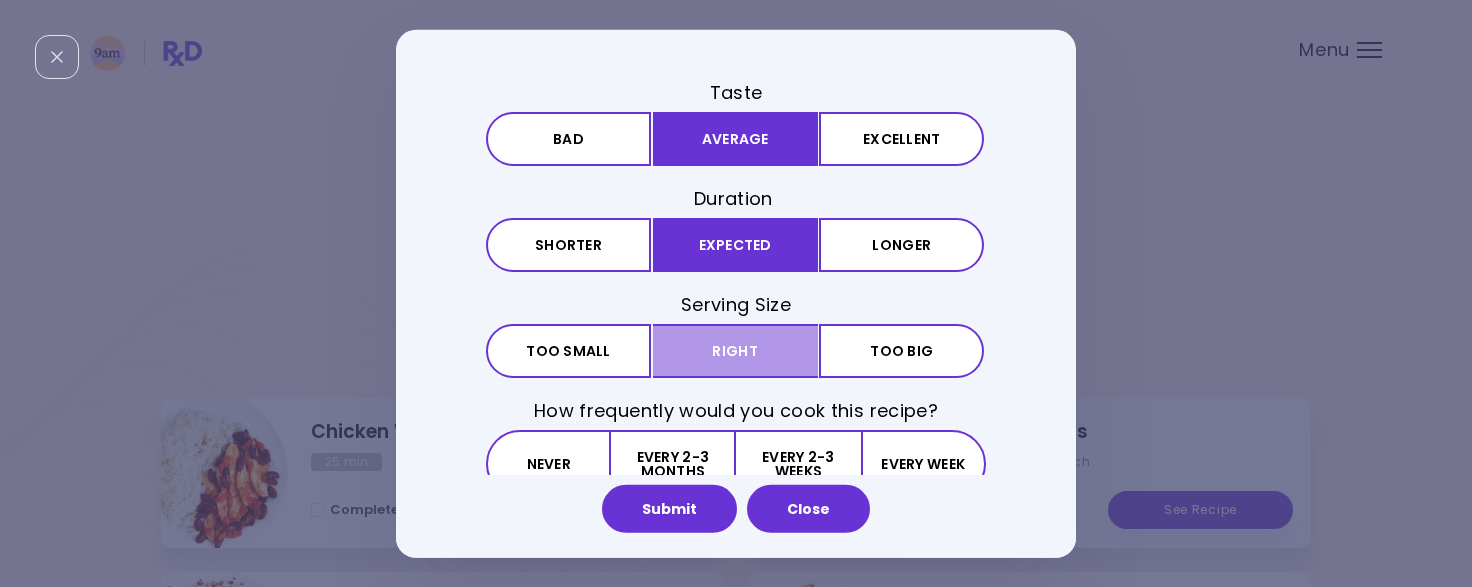 click on "Right" at bounding box center (735, 351) 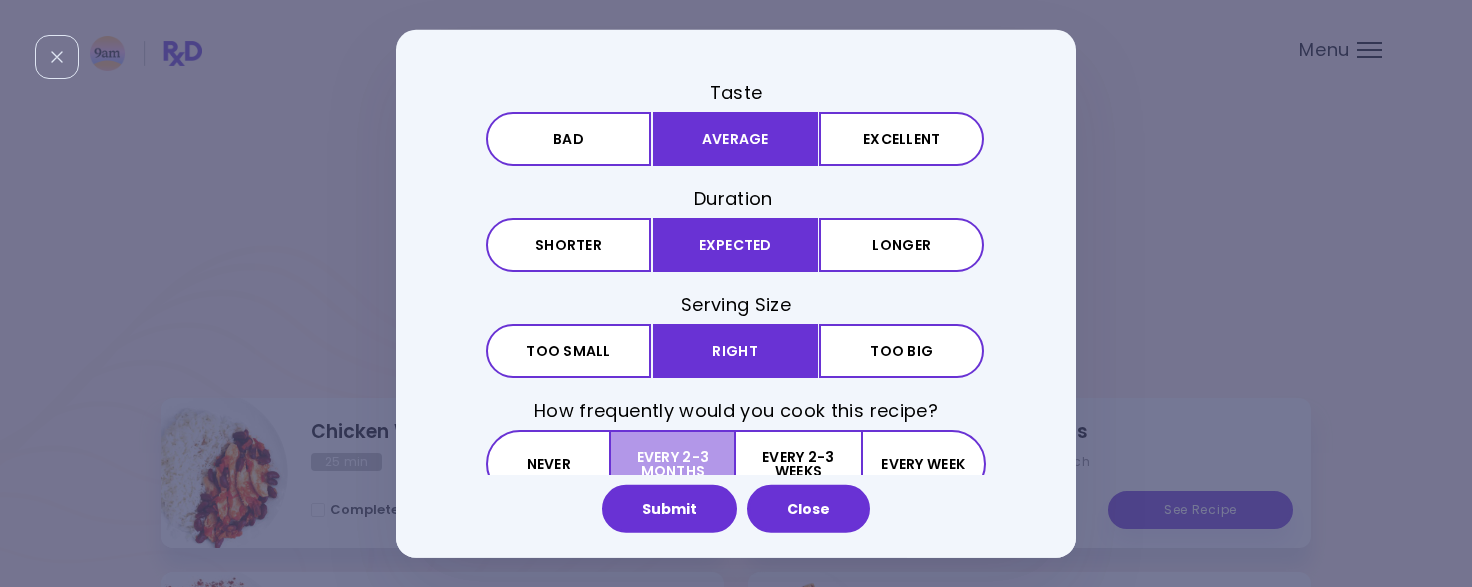 click on "Every 2-3 months" at bounding box center [673, 464] 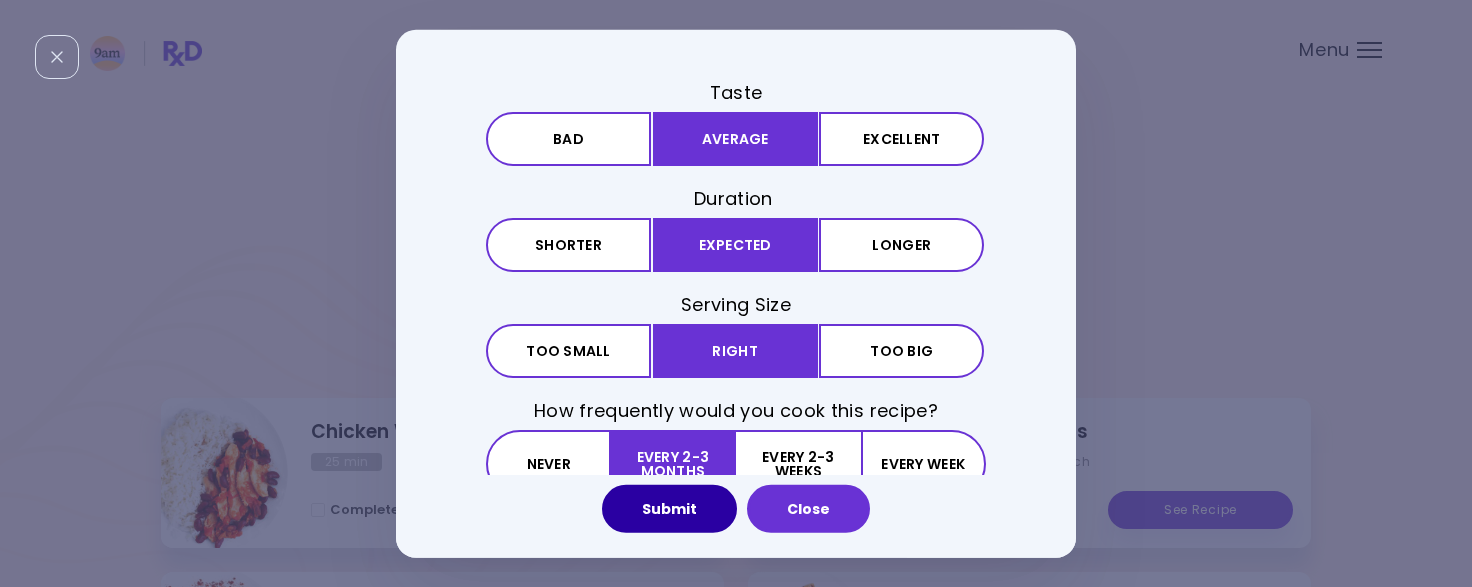 click on "Submit" at bounding box center [669, 509] 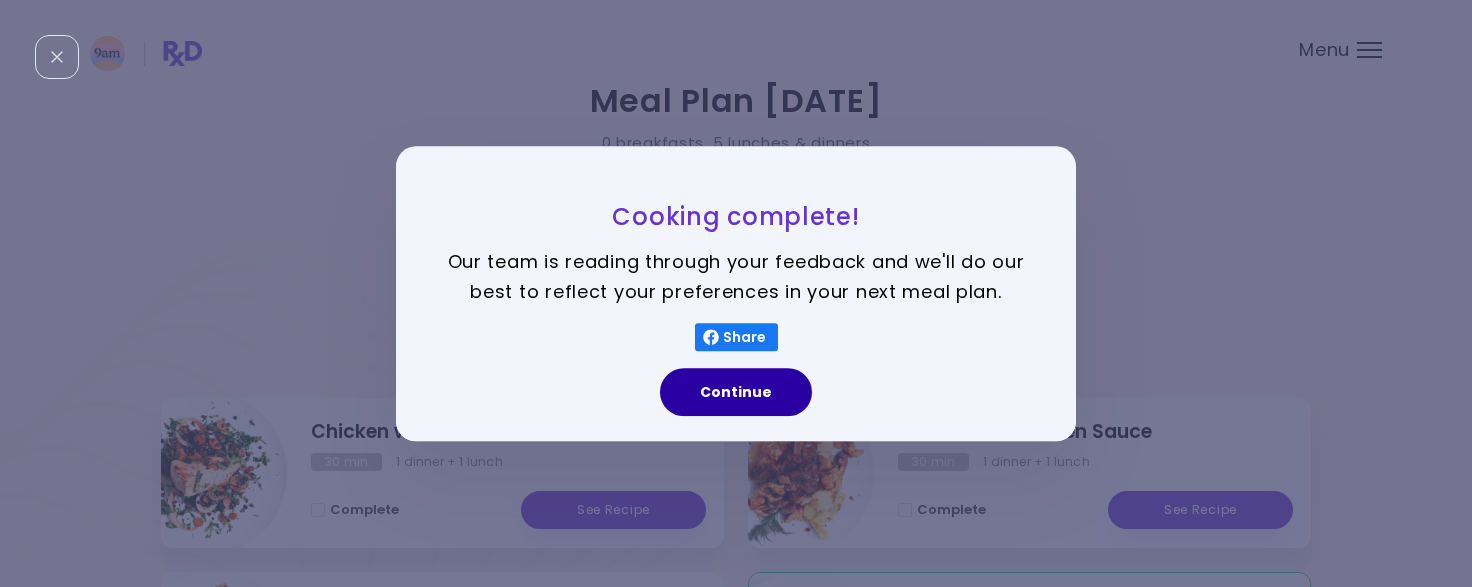 click on "Continue" at bounding box center [736, 392] 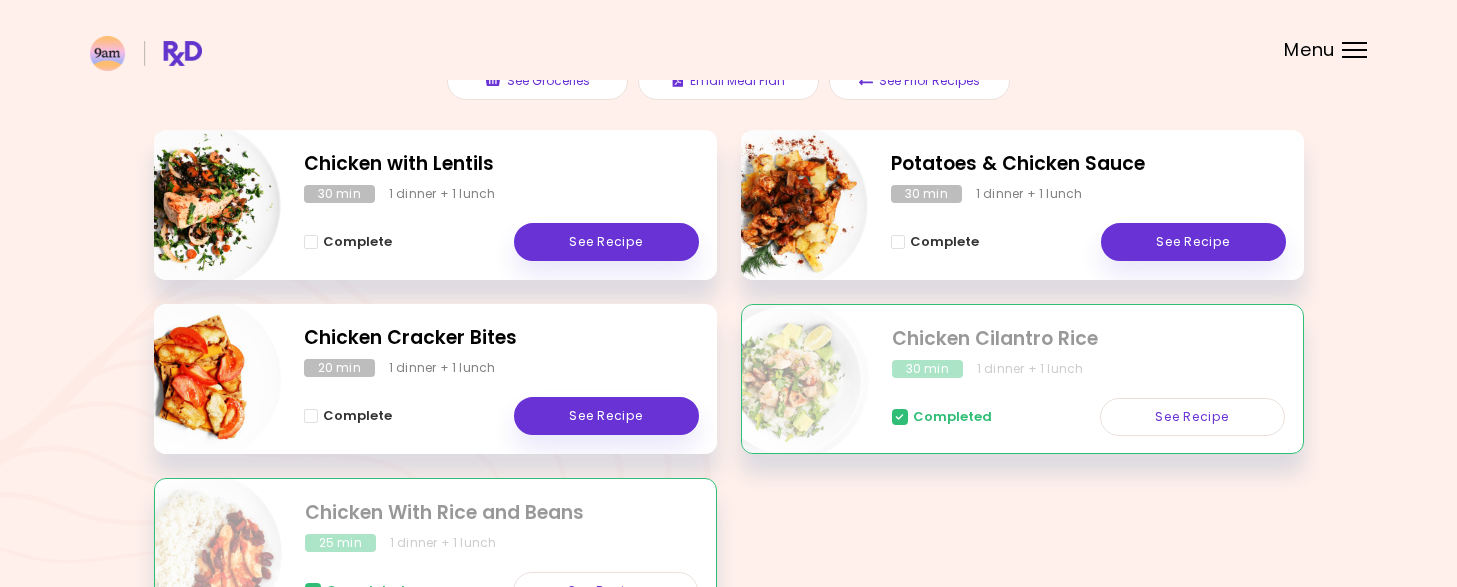 scroll, scrollTop: 271, scrollLeft: 0, axis: vertical 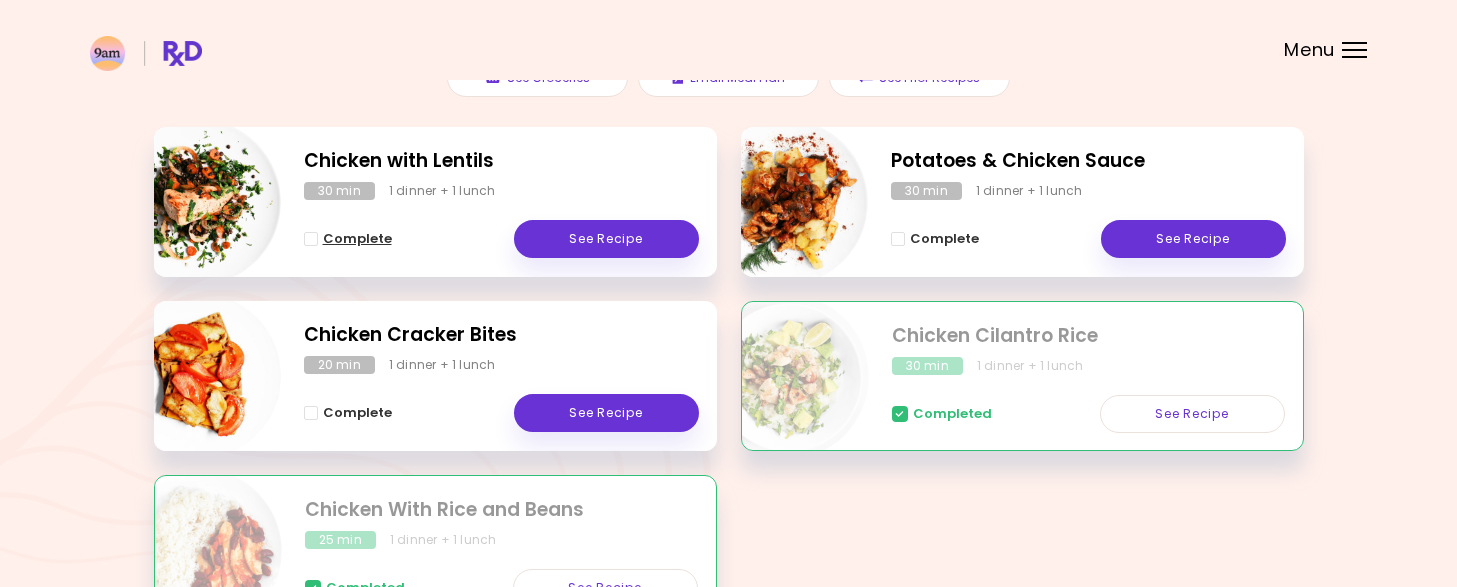 click on "Complete" at bounding box center [357, 239] 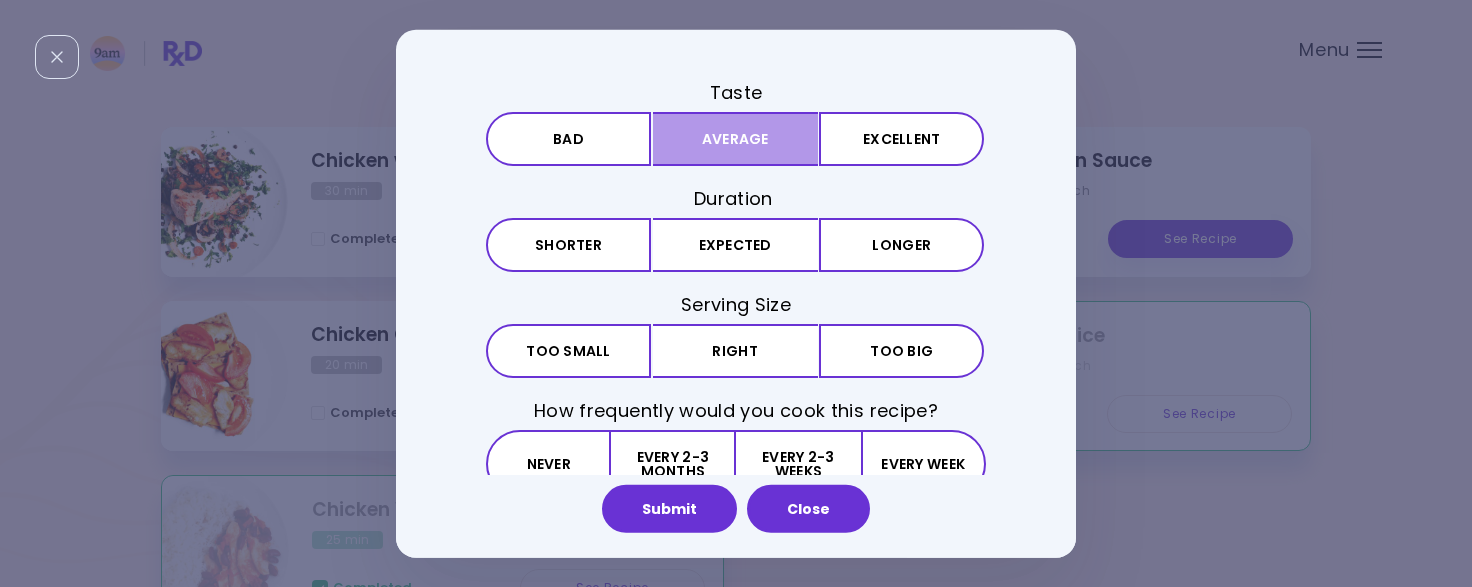 click on "Average" at bounding box center (735, 139) 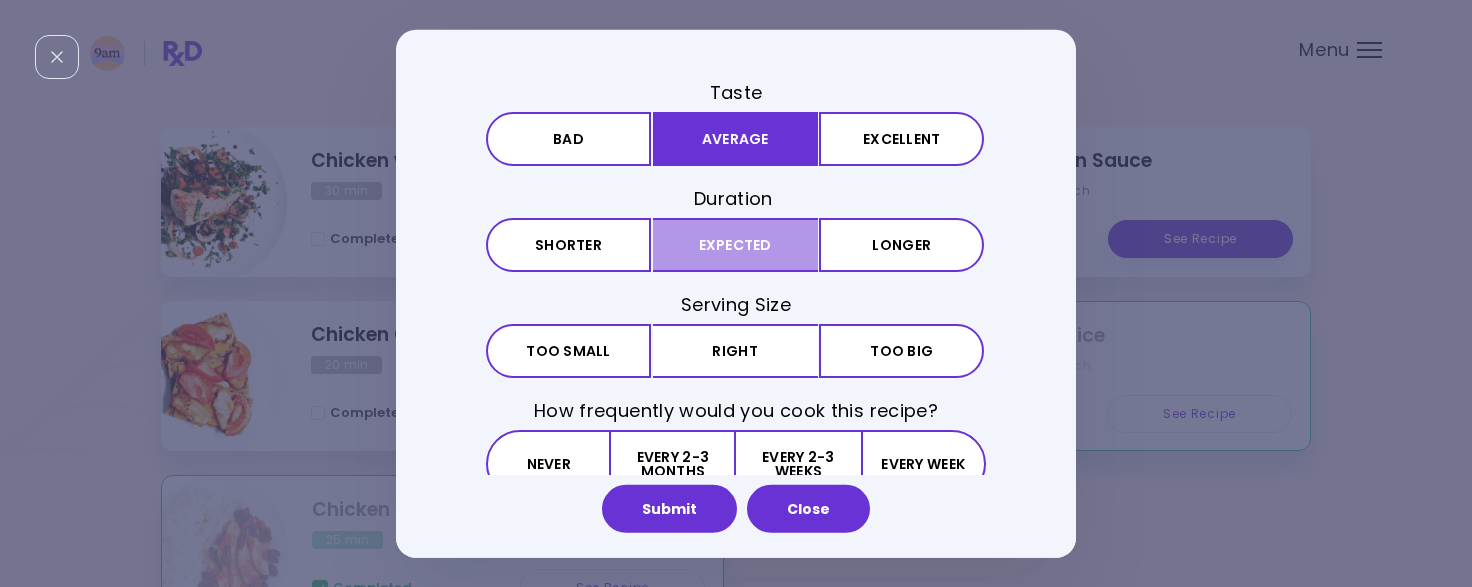 click on "Expected" at bounding box center (735, 245) 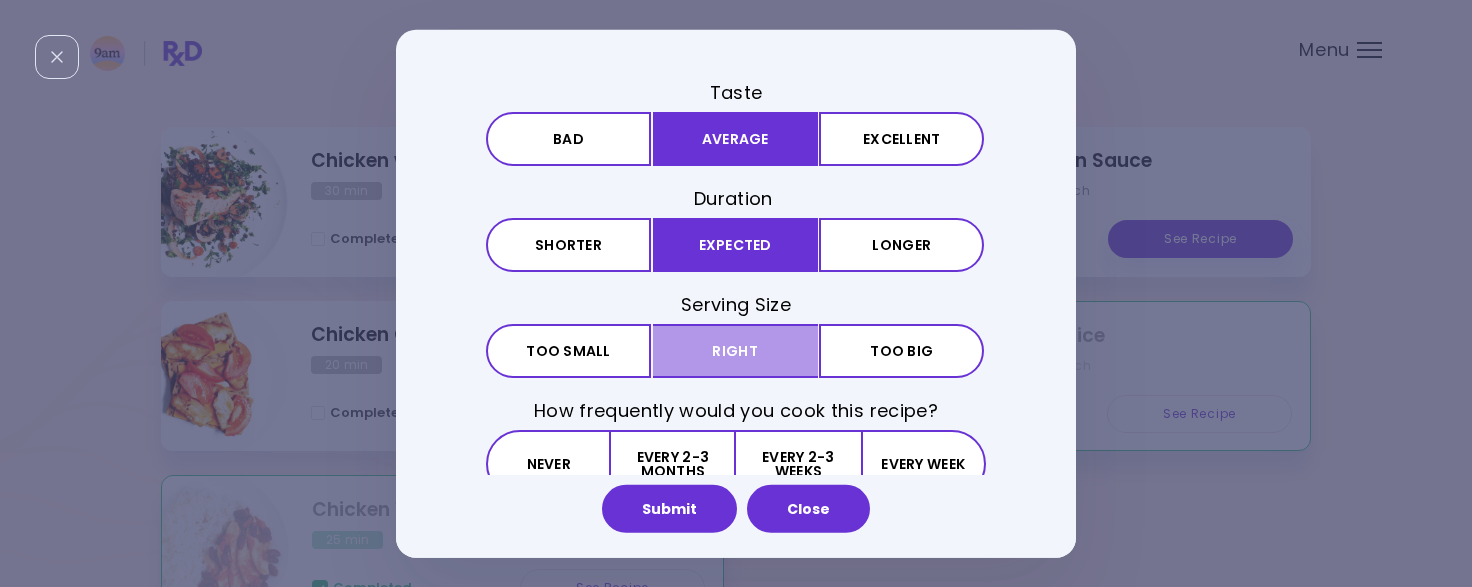 click on "Right" at bounding box center (735, 351) 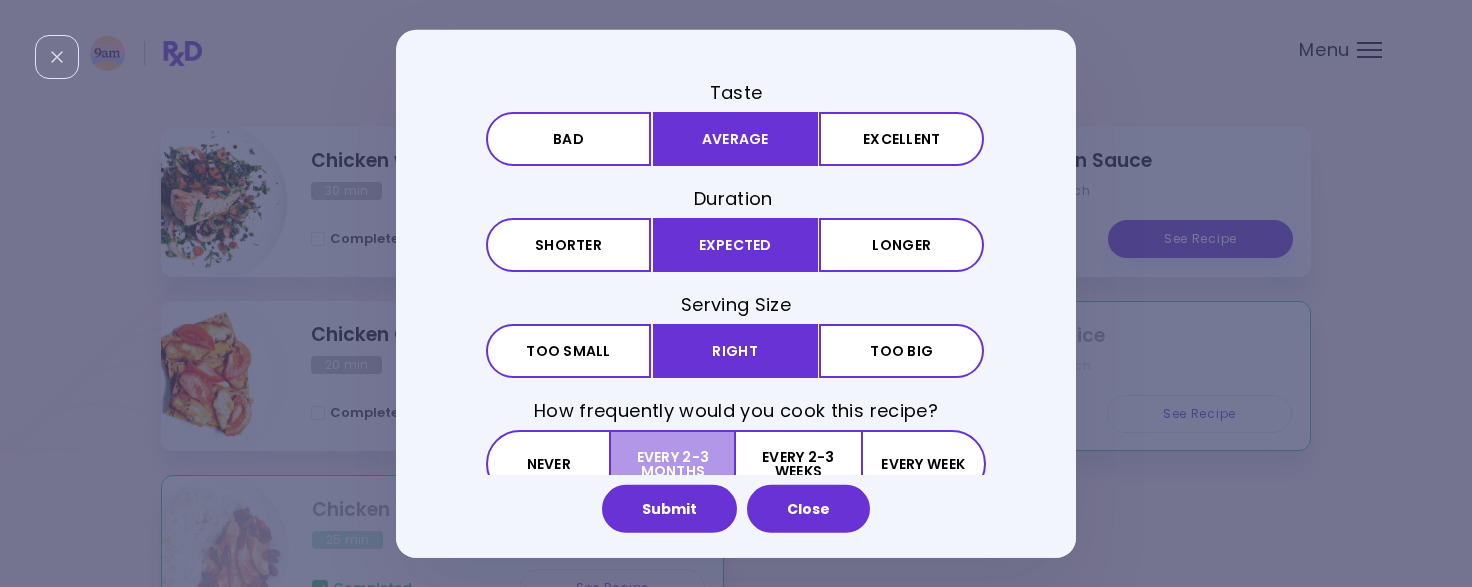 click on "Every 2-3 months" at bounding box center [673, 464] 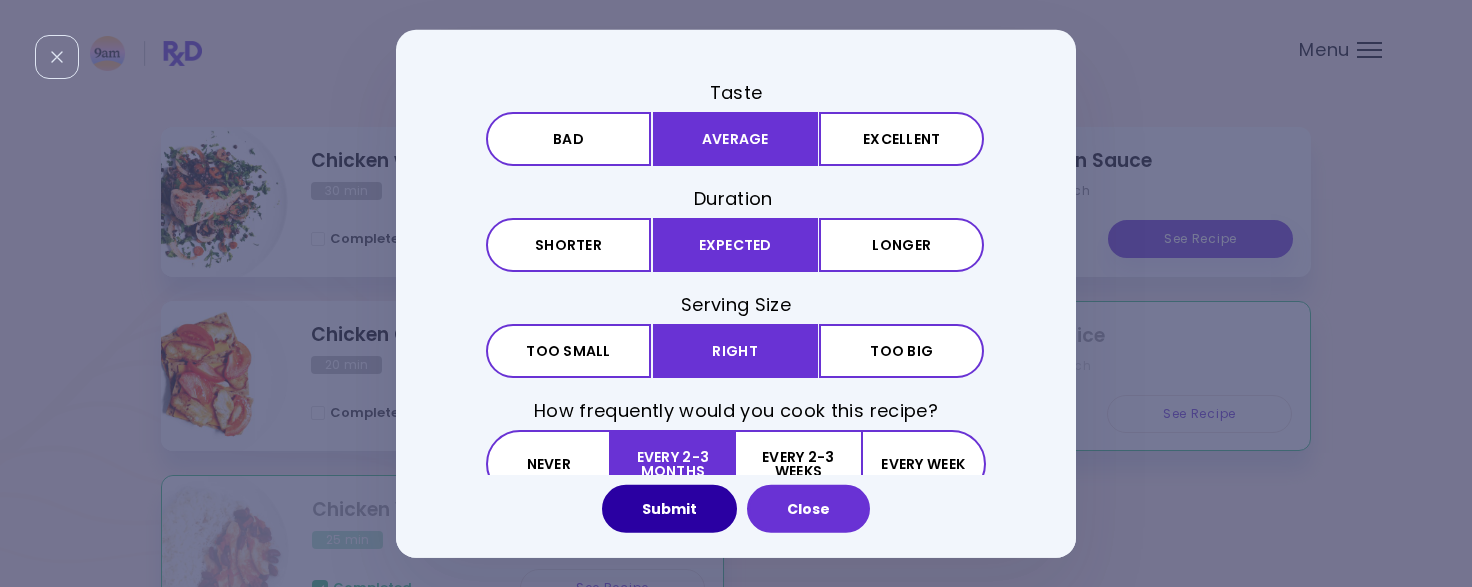 click on "Submit" at bounding box center (669, 509) 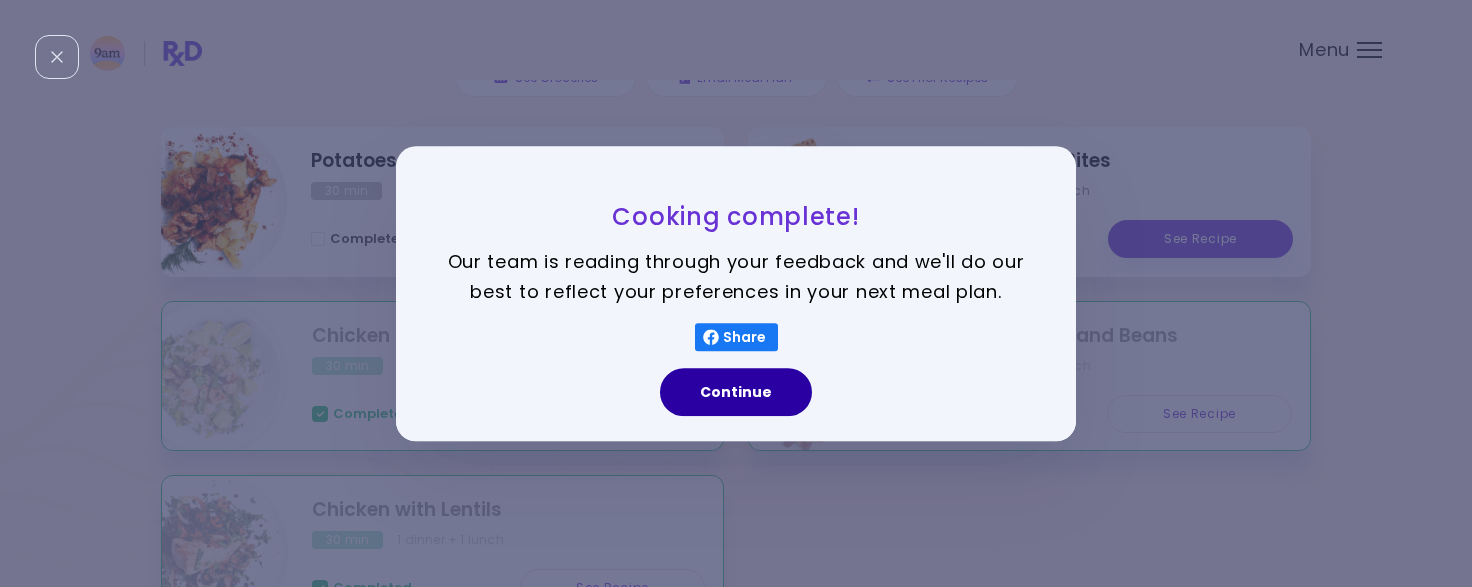 click on "Continue" at bounding box center [736, 392] 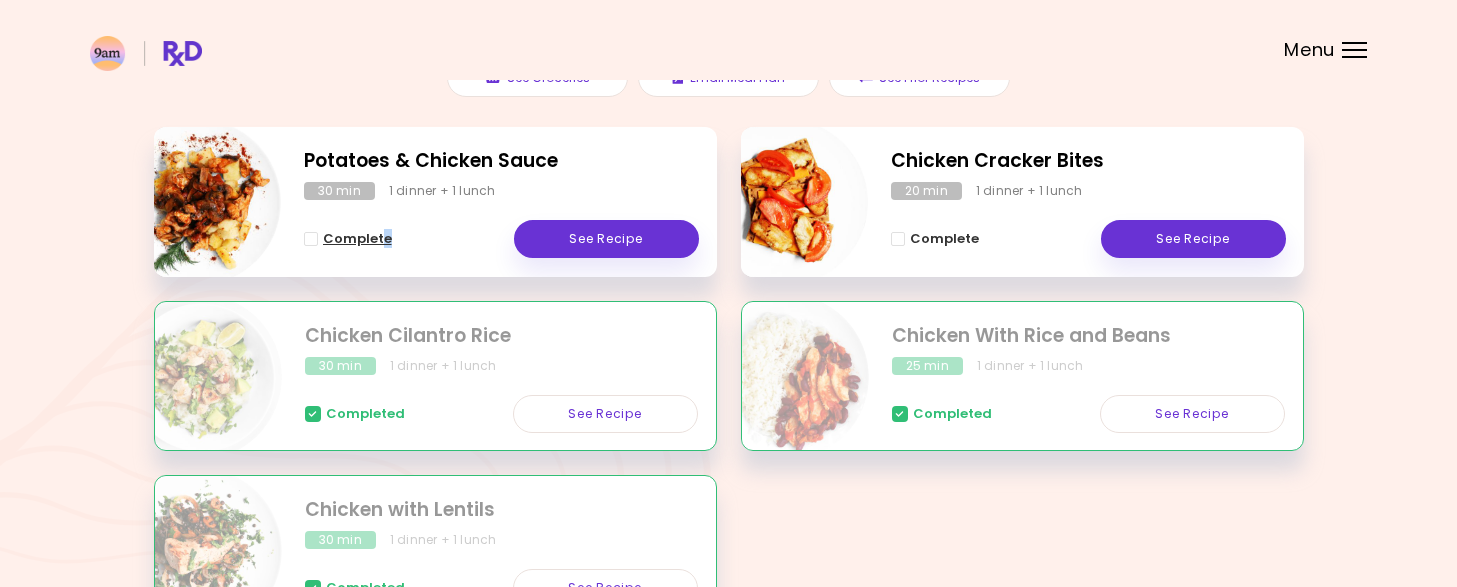 click on "Complete See Recipe" at bounding box center [501, 229] 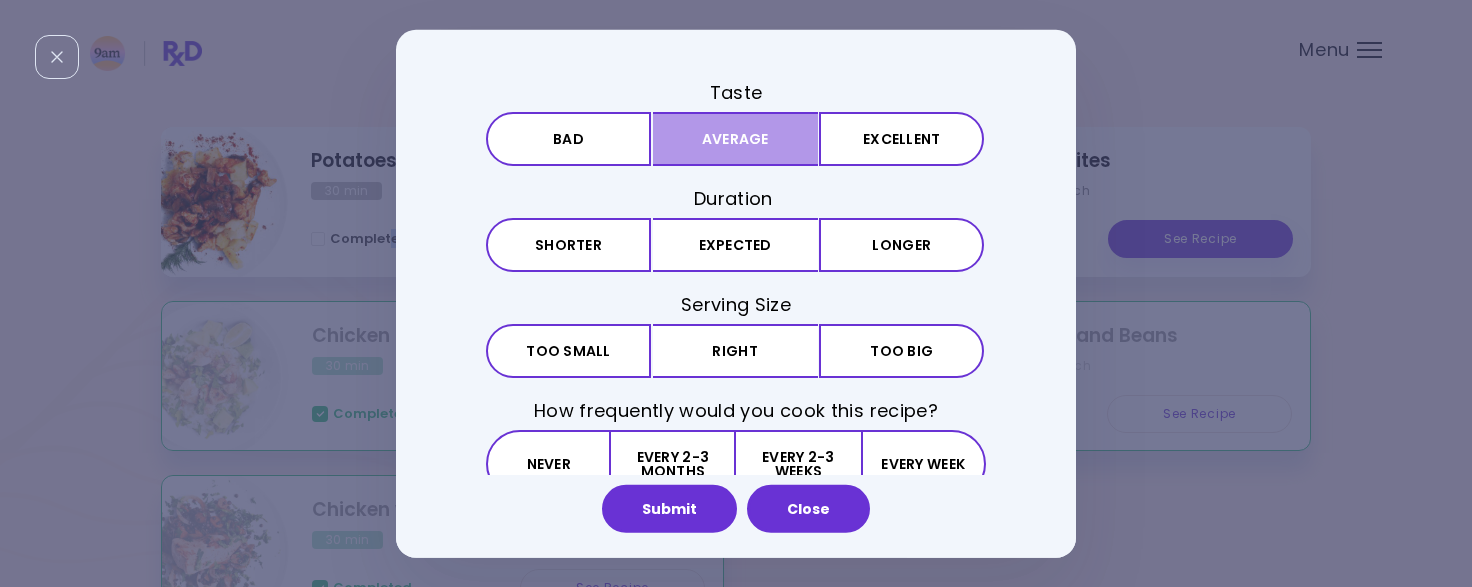 click on "Average" at bounding box center (735, 139) 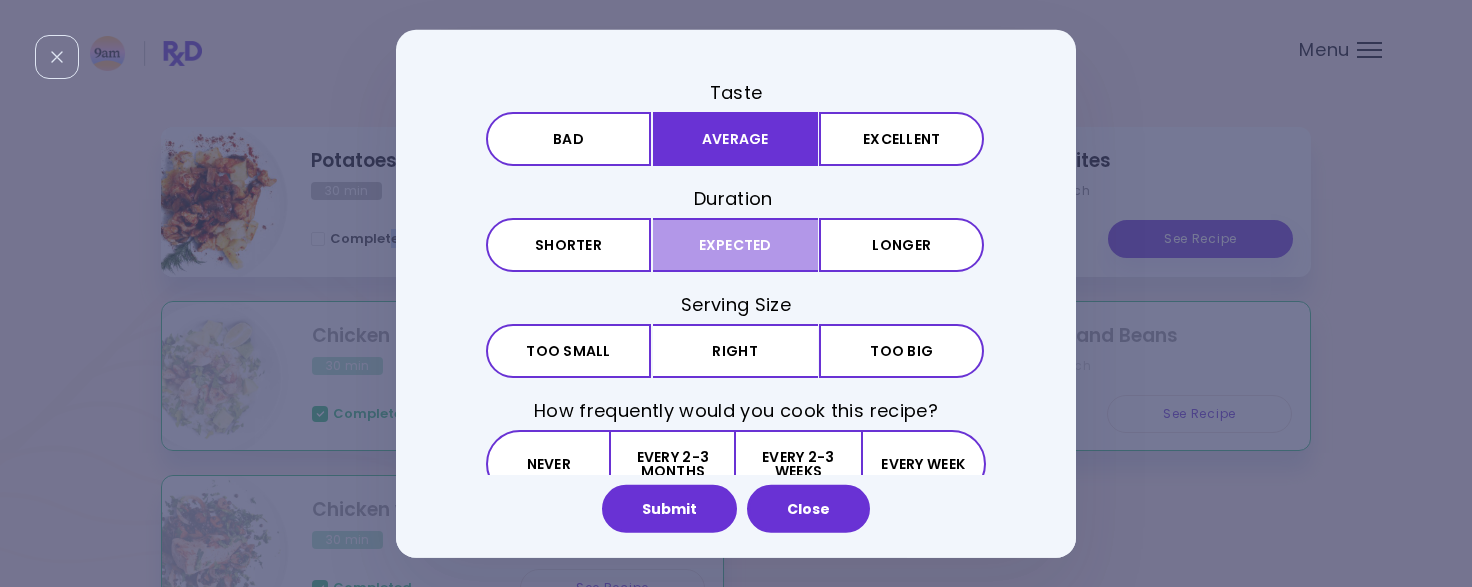 click on "Expected" at bounding box center (735, 245) 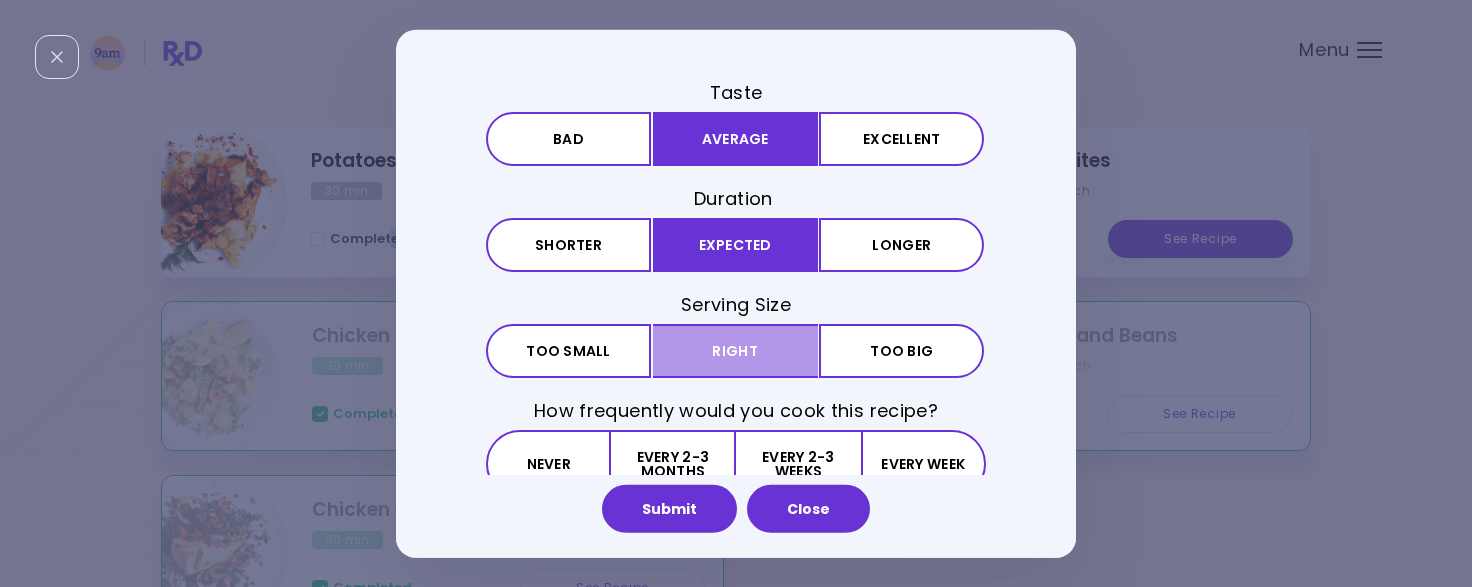 click on "Right" at bounding box center [735, 351] 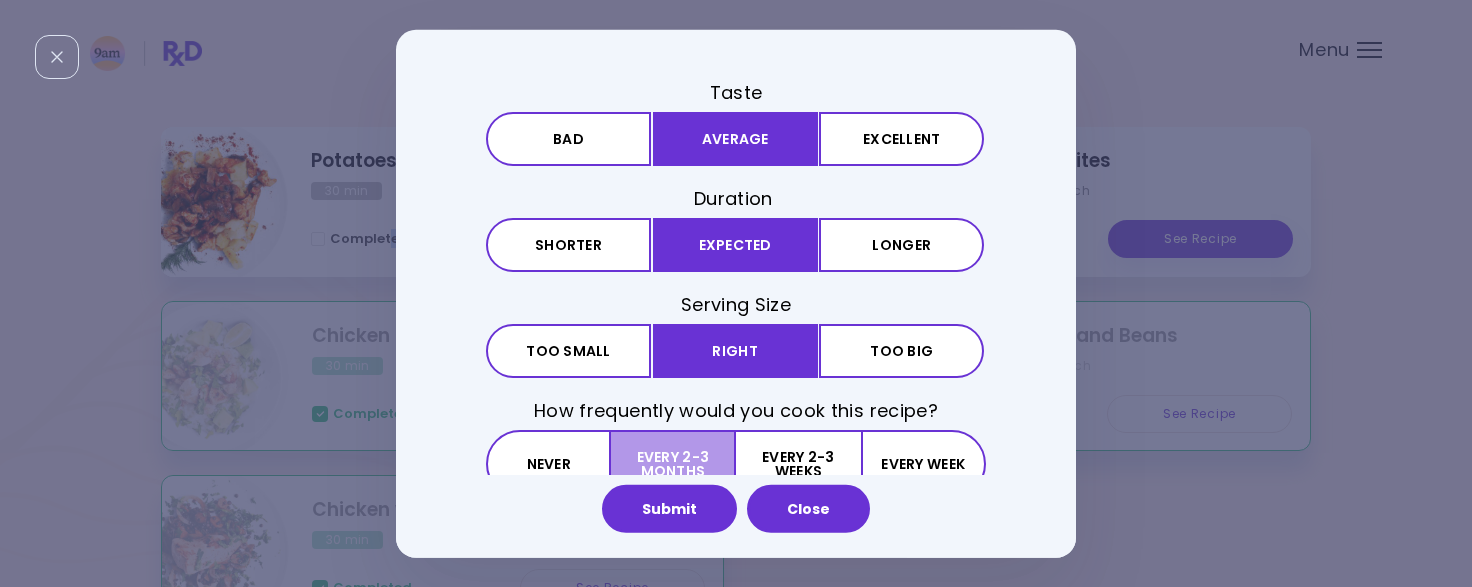 click on "Every 2-3 months" at bounding box center (673, 464) 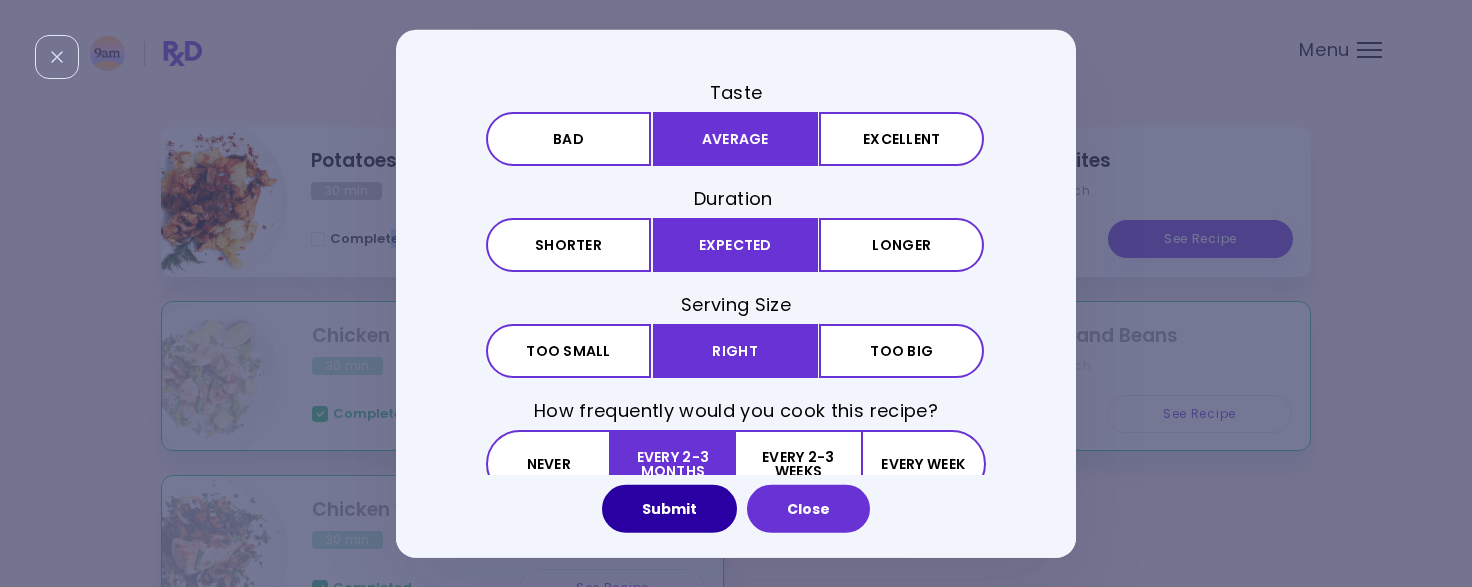 click on "Submit" at bounding box center [669, 509] 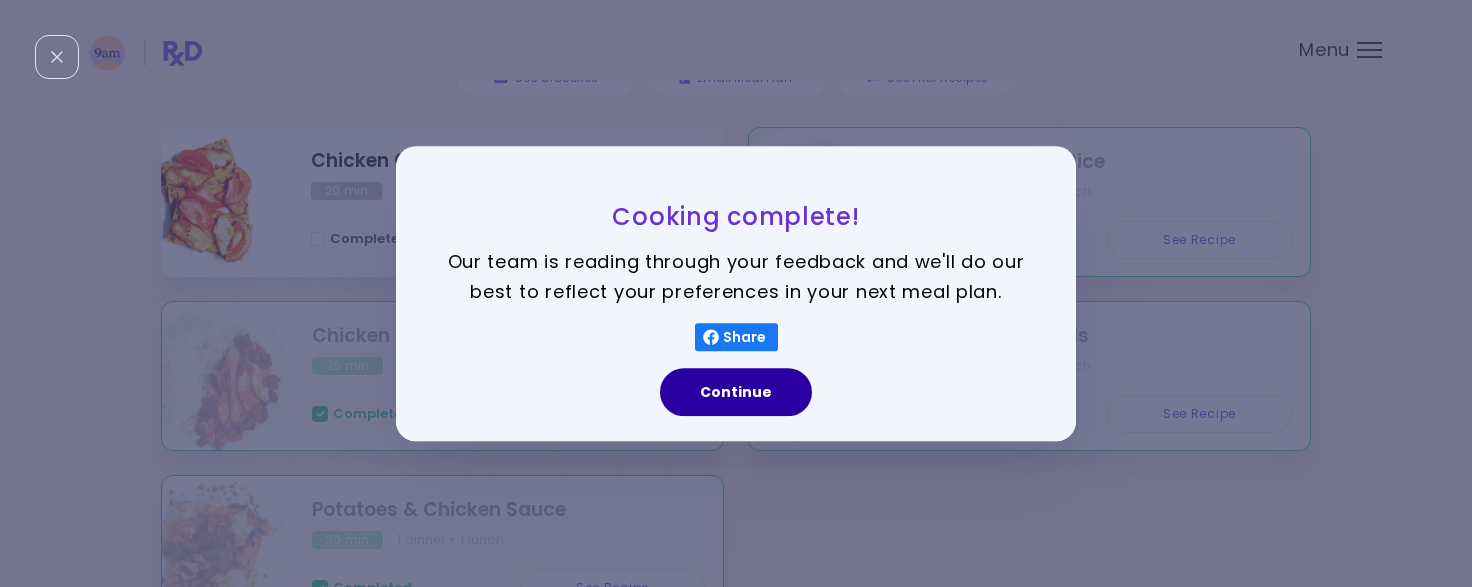 click on "Continue" at bounding box center (736, 392) 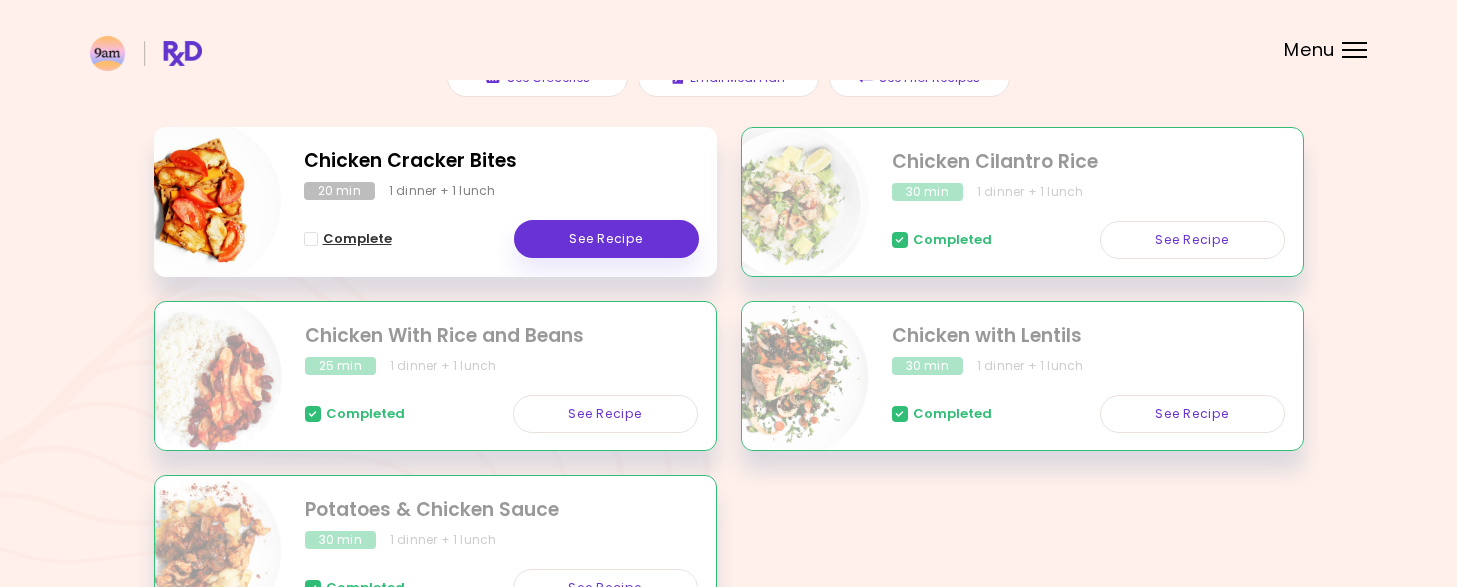 click at bounding box center (311, 239) 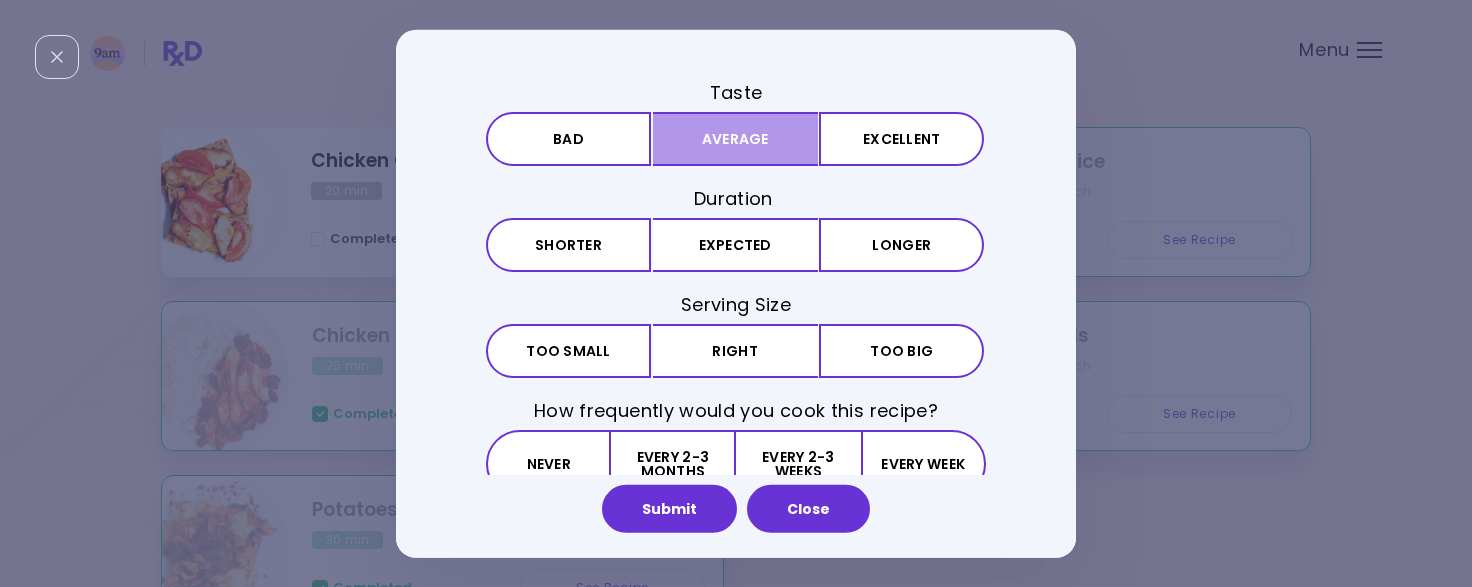 click on "Average" at bounding box center (735, 139) 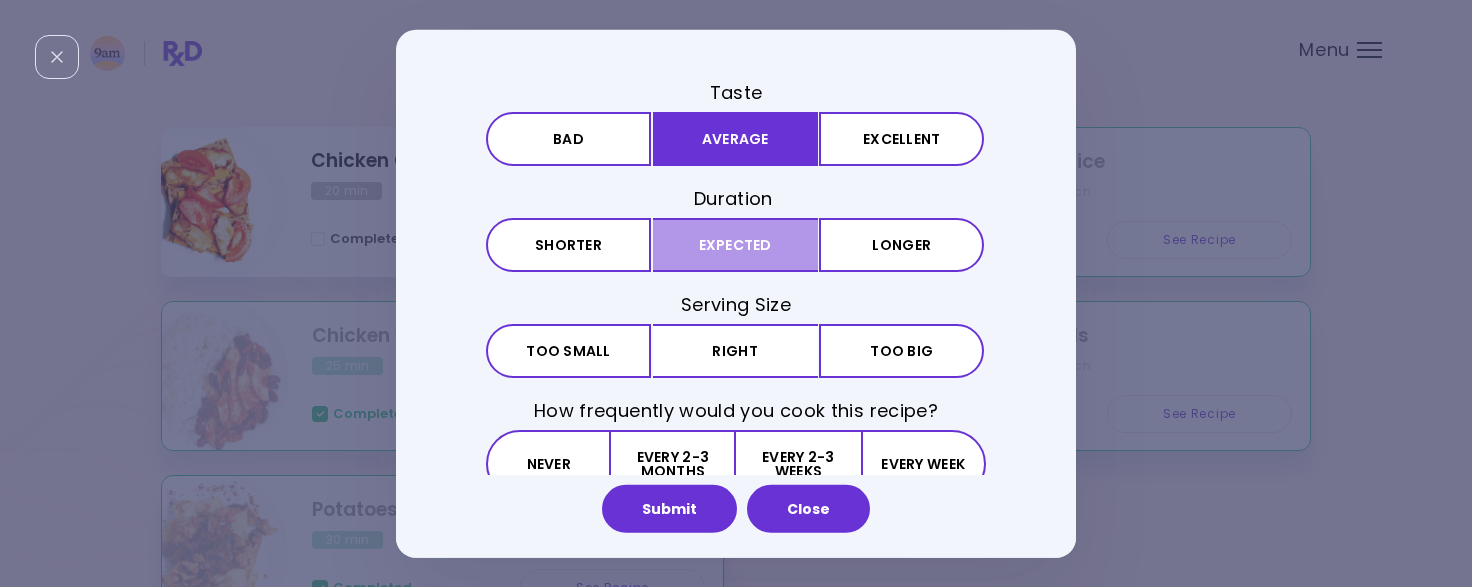 click on "Expected" at bounding box center (735, 245) 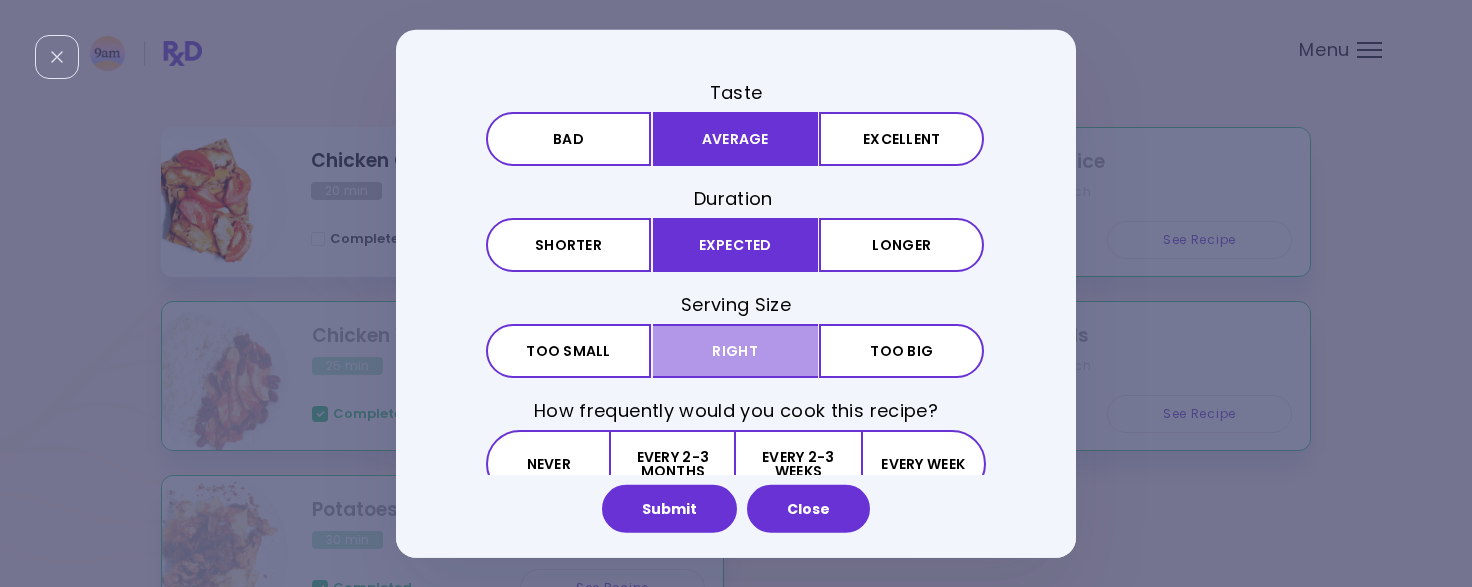 click on "Right" at bounding box center (735, 351) 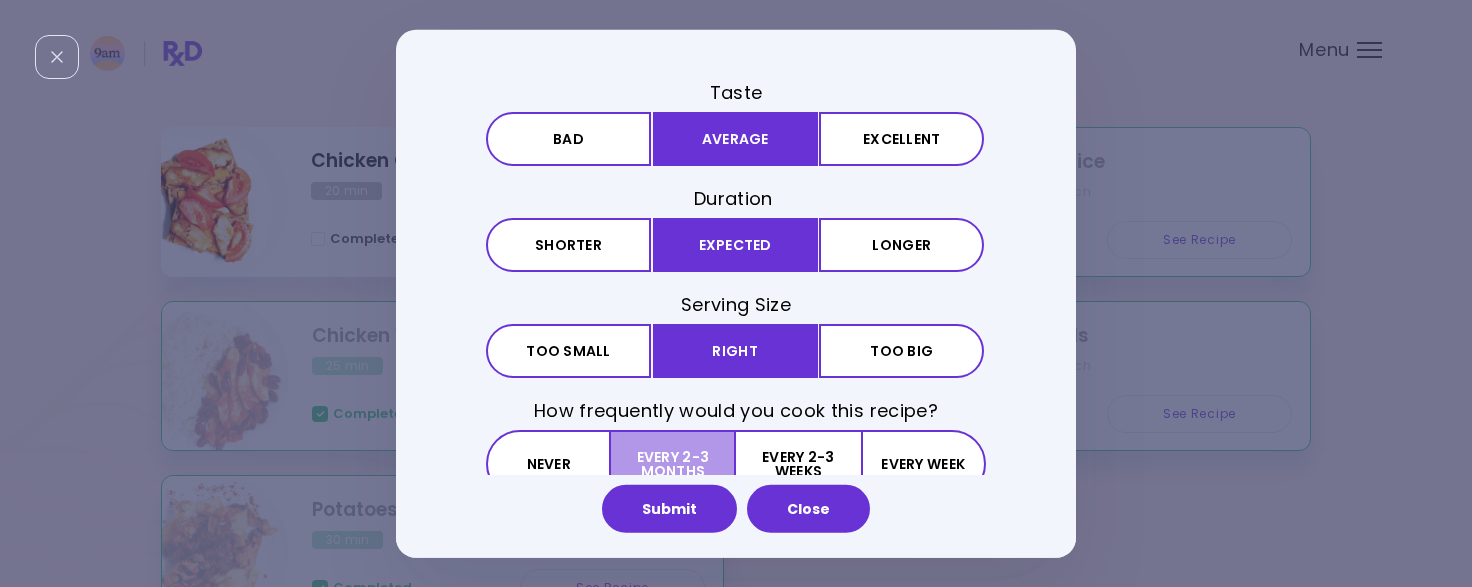 click on "Every 2-3 months" at bounding box center (673, 464) 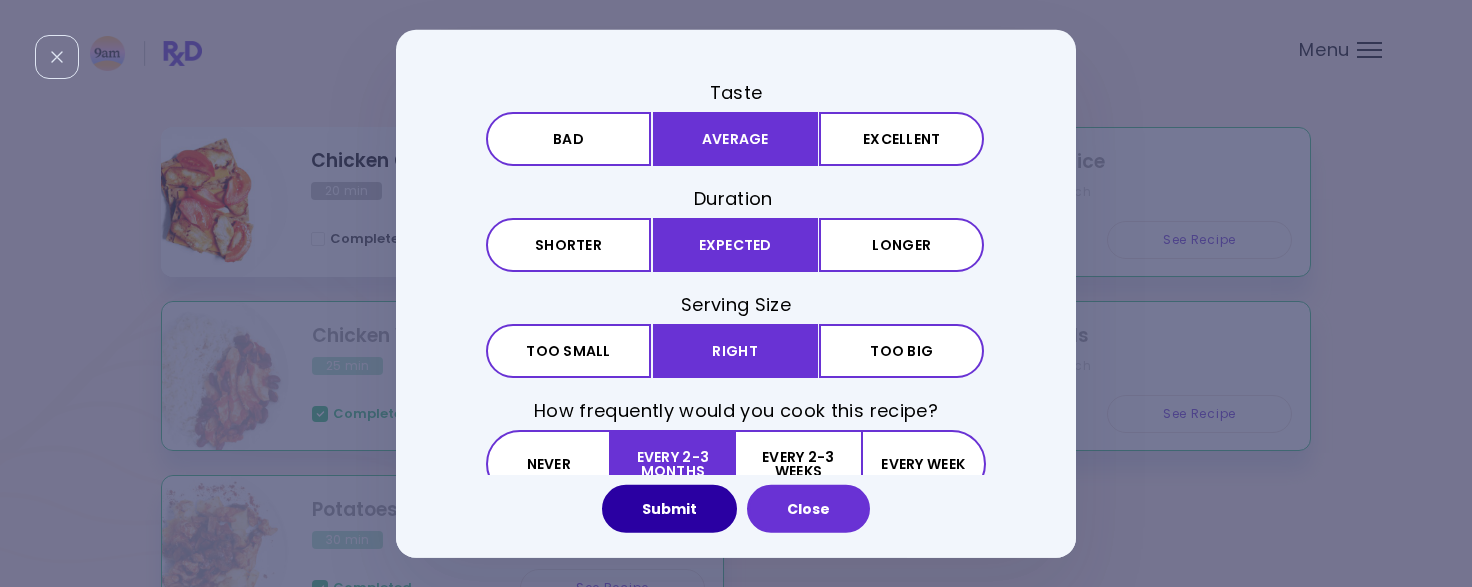 click on "Submit" at bounding box center (669, 509) 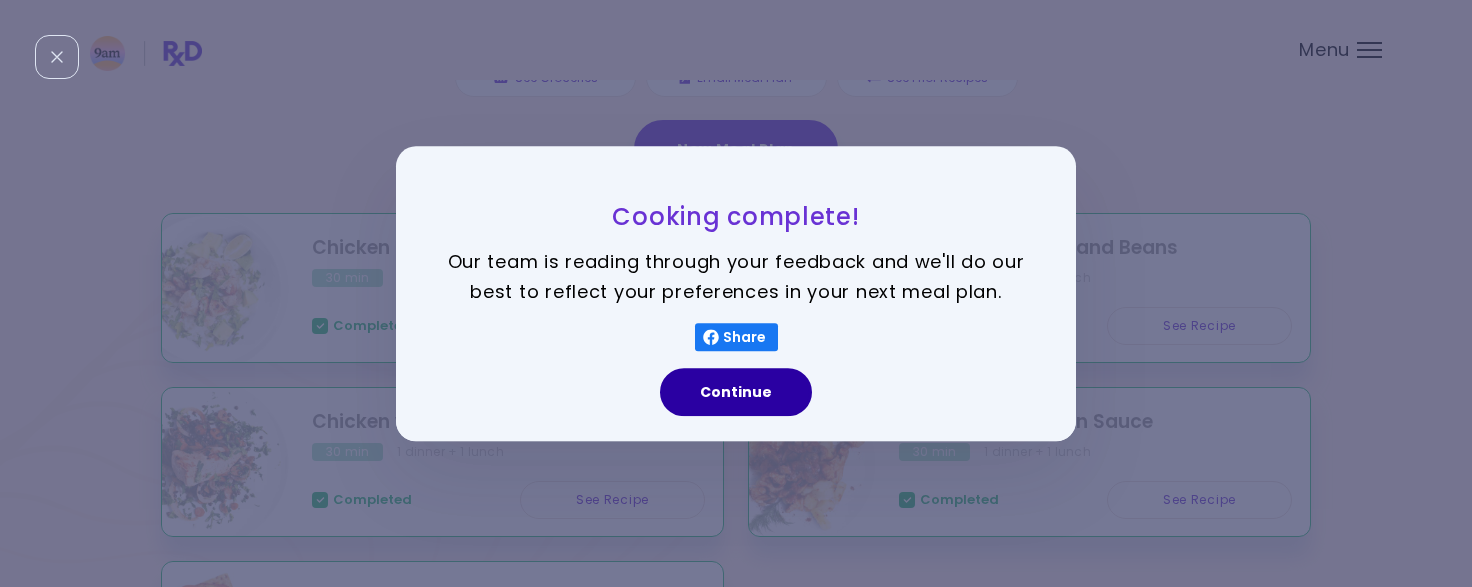 click on "Continue" at bounding box center [736, 392] 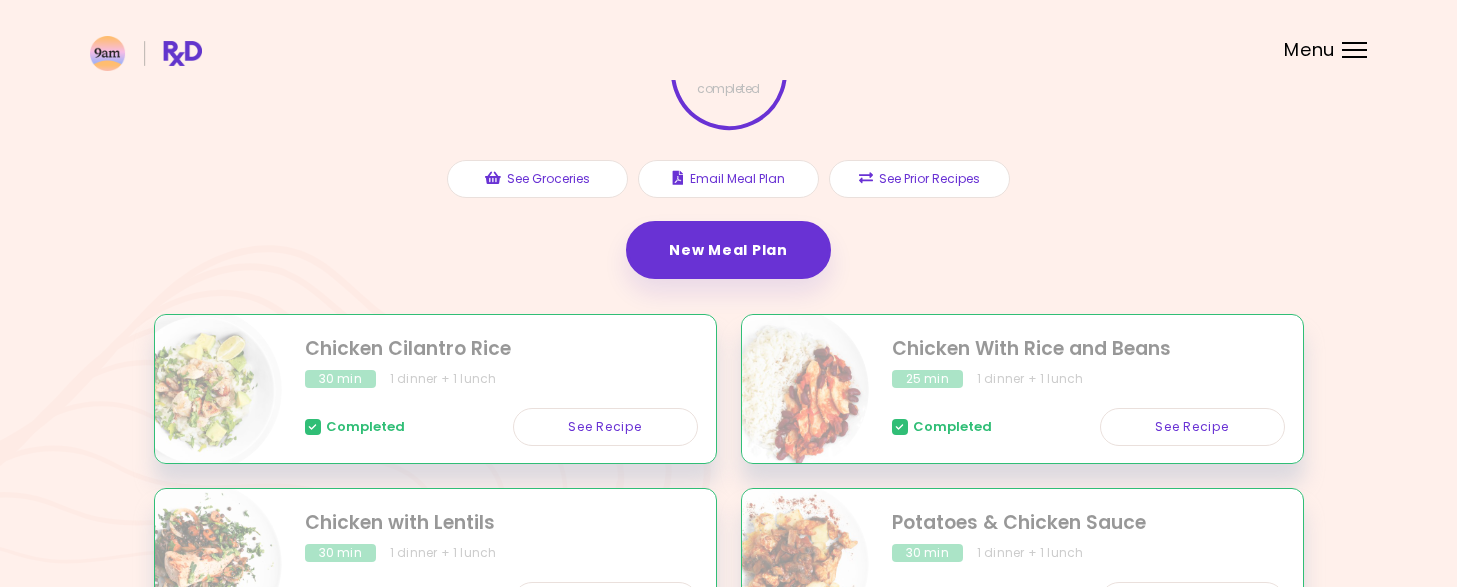 scroll, scrollTop: 162, scrollLeft: 0, axis: vertical 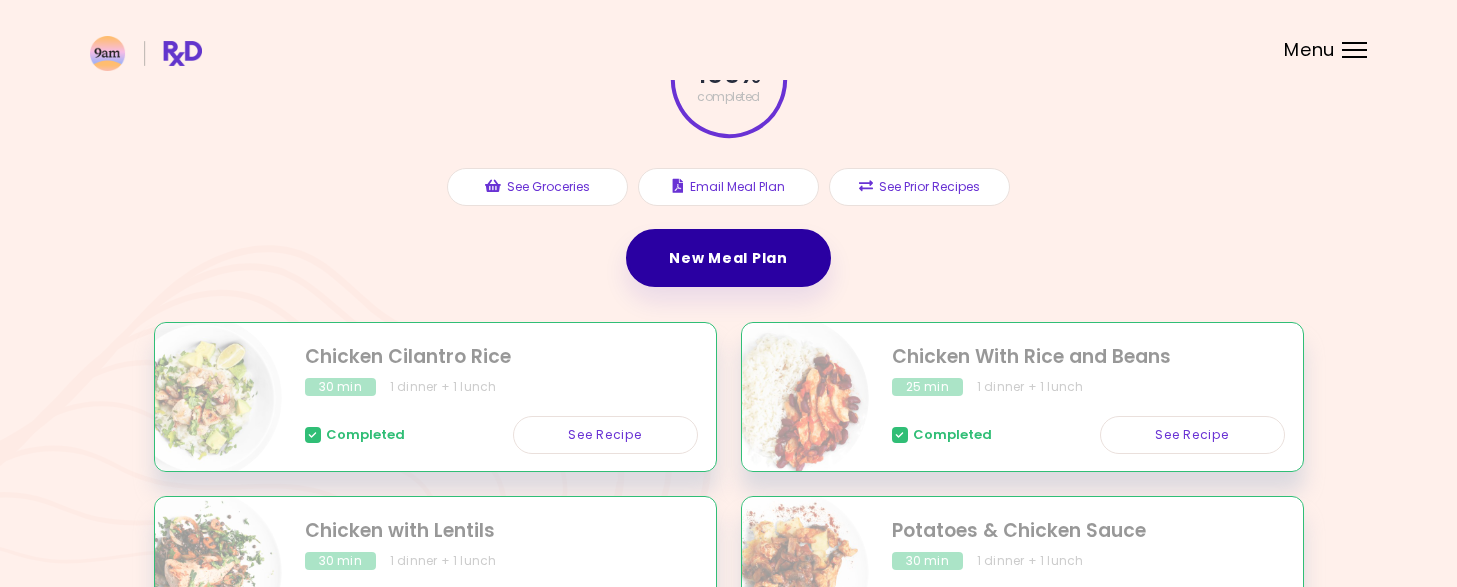 click on "New Meal Plan" at bounding box center (728, 258) 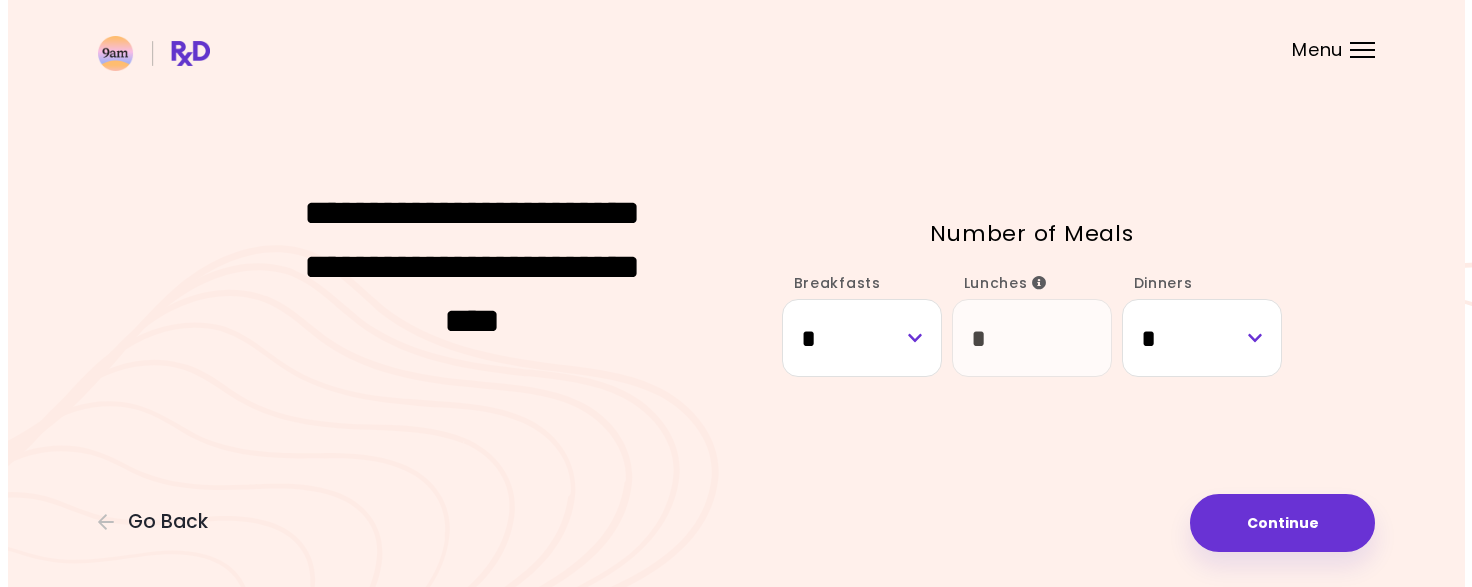 scroll, scrollTop: 0, scrollLeft: 0, axis: both 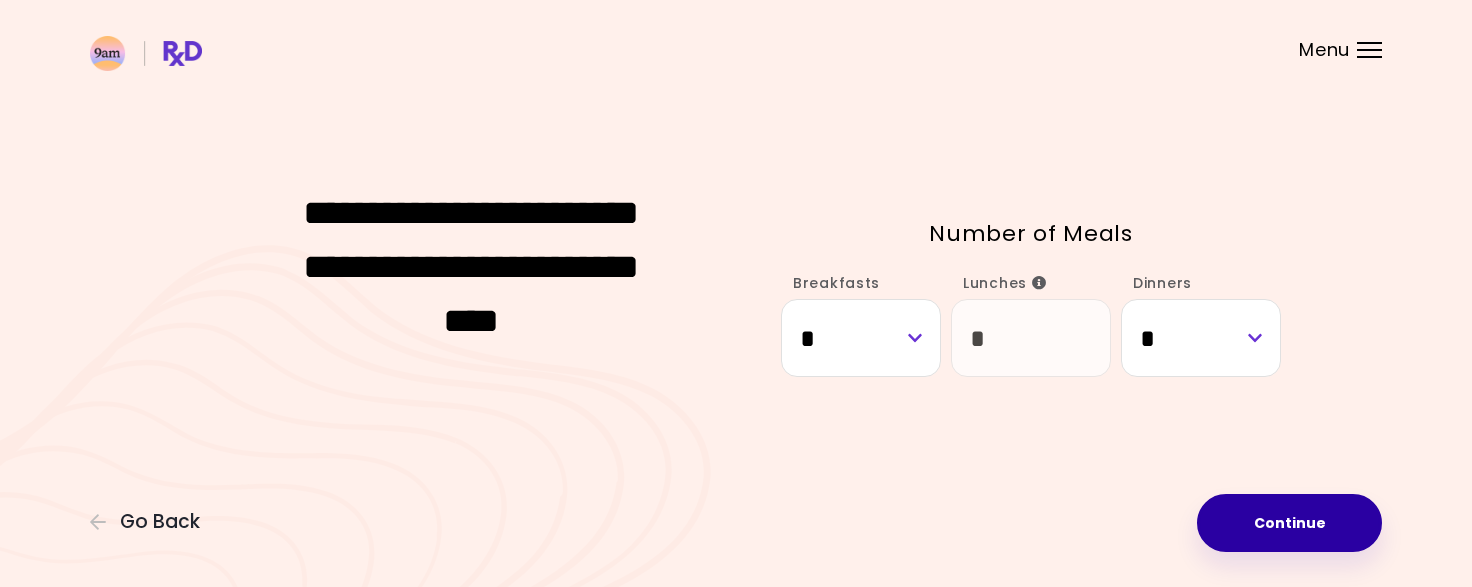 click on "Continue" at bounding box center [1289, 523] 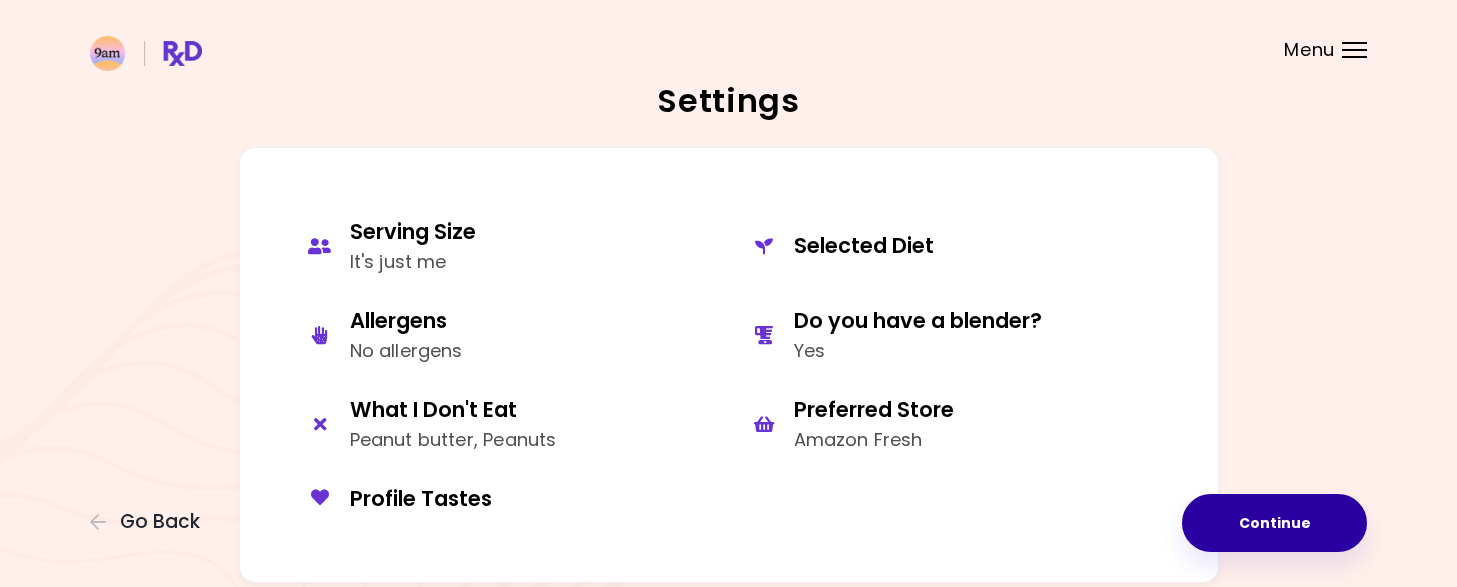 click on "Continue" at bounding box center (1274, 523) 